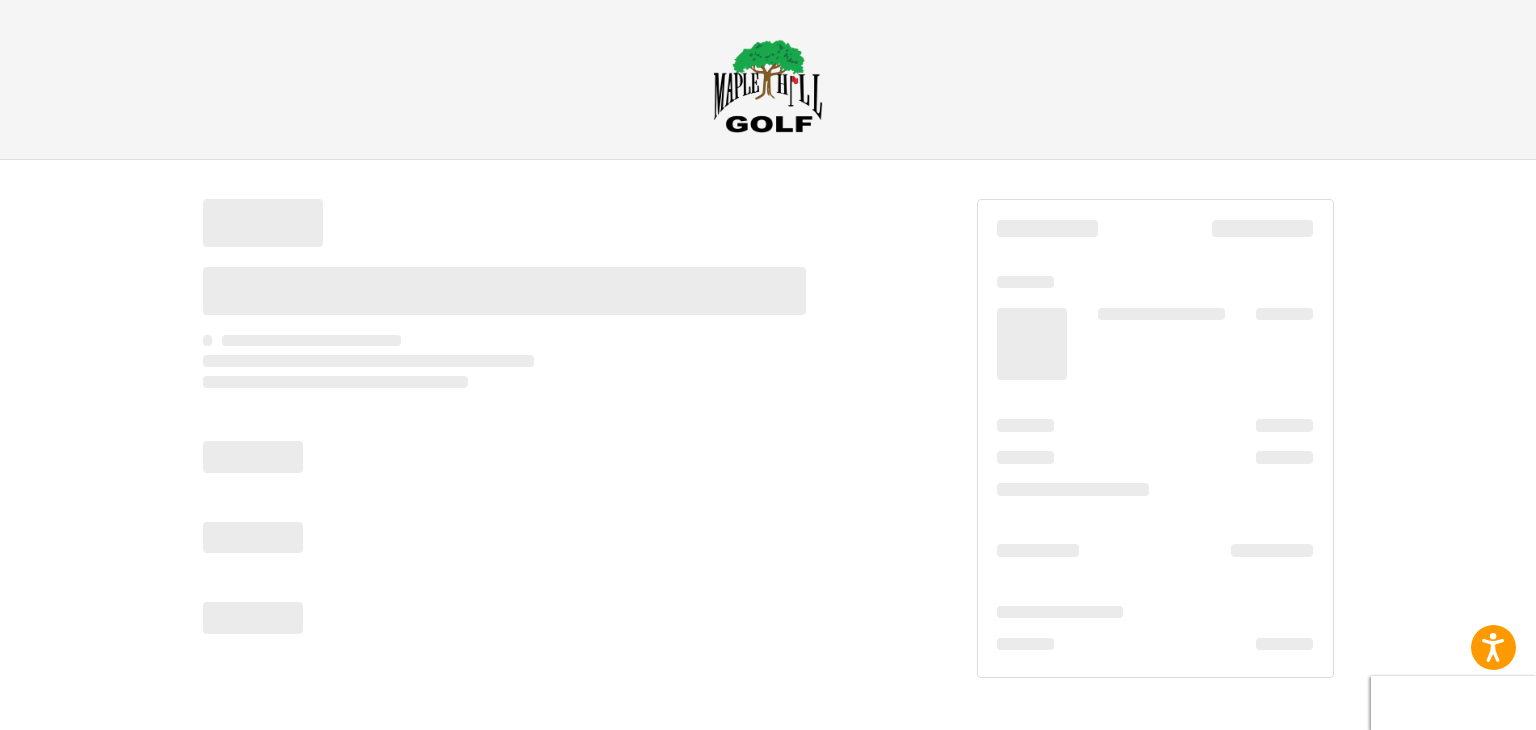 scroll, scrollTop: 0, scrollLeft: 0, axis: both 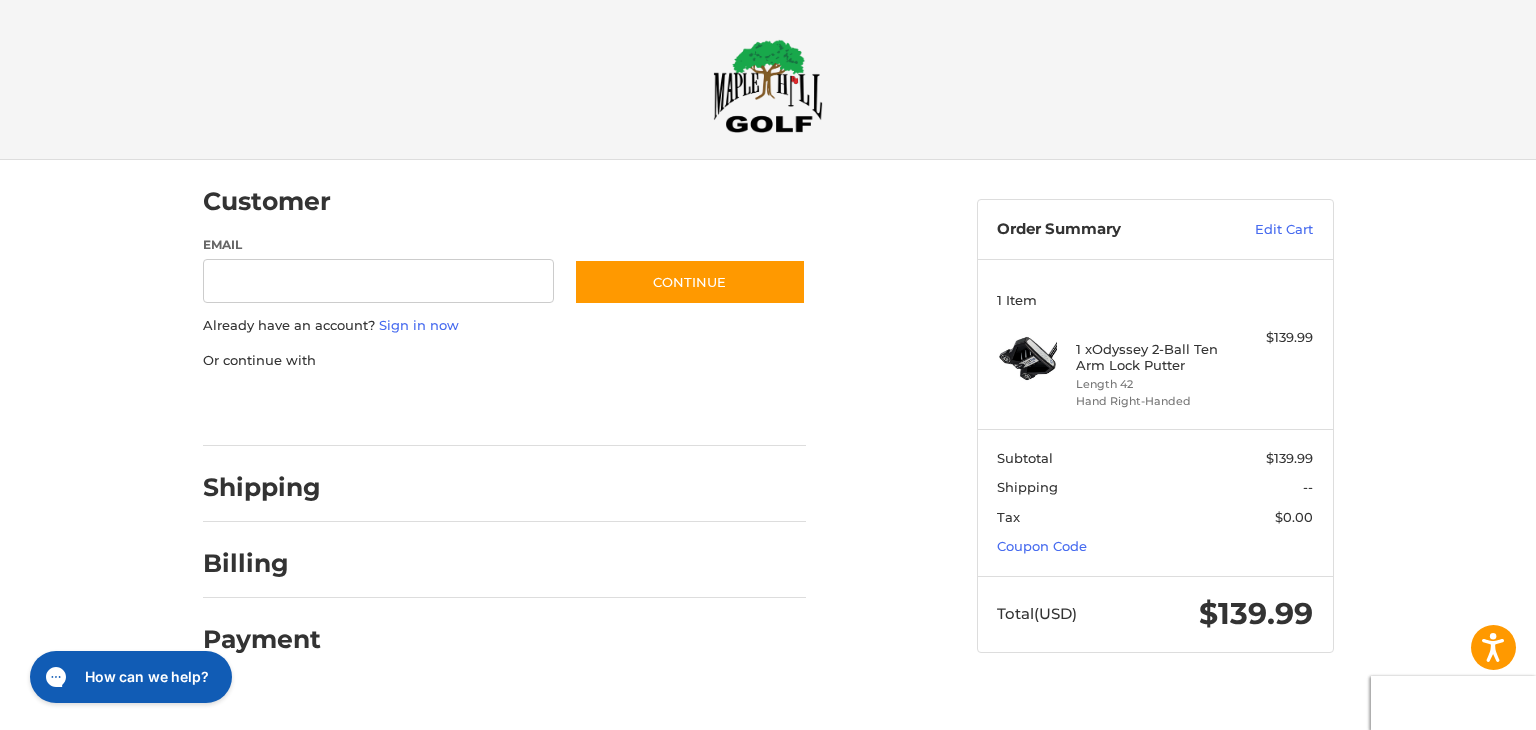 click on "Shipping" at bounding box center [262, 487] 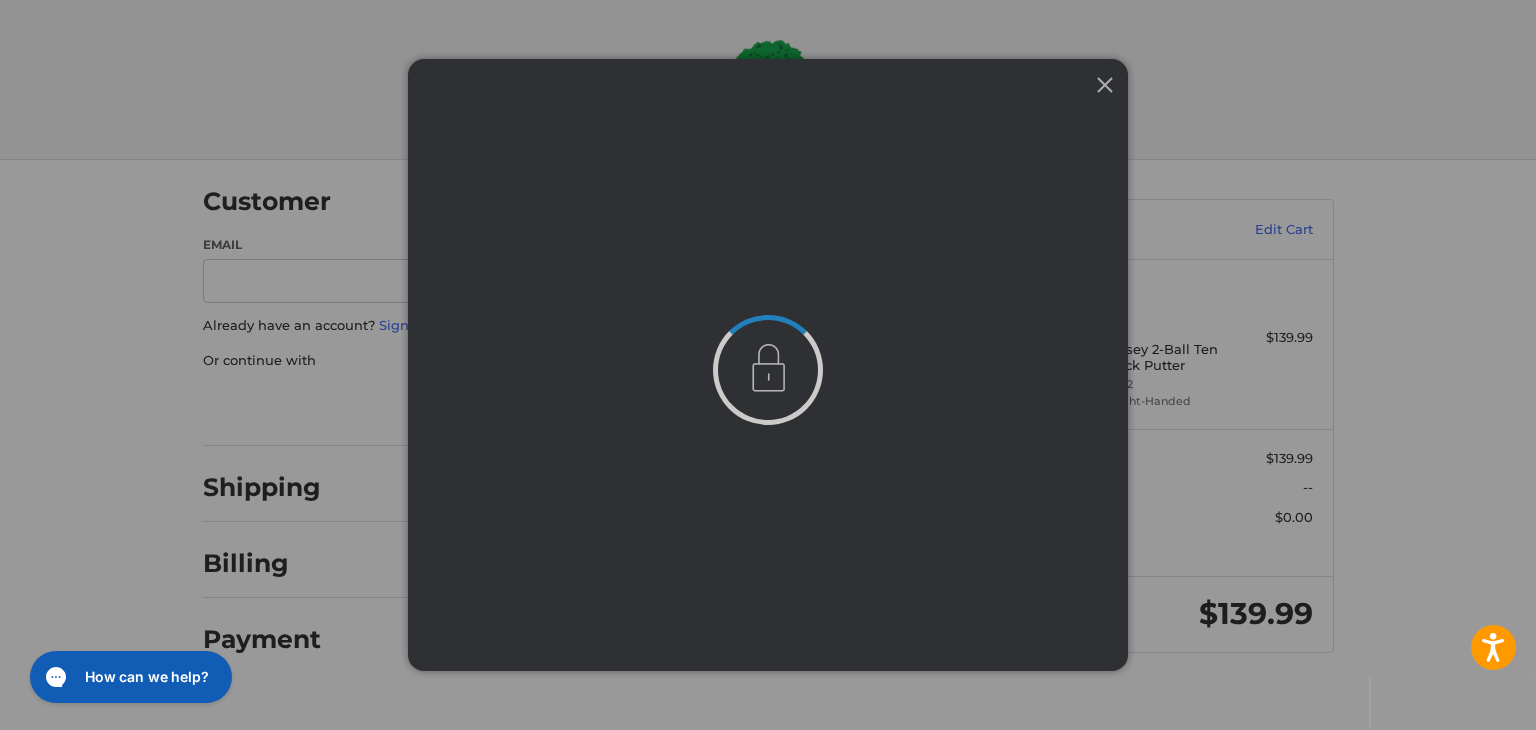 scroll, scrollTop: 0, scrollLeft: 0, axis: both 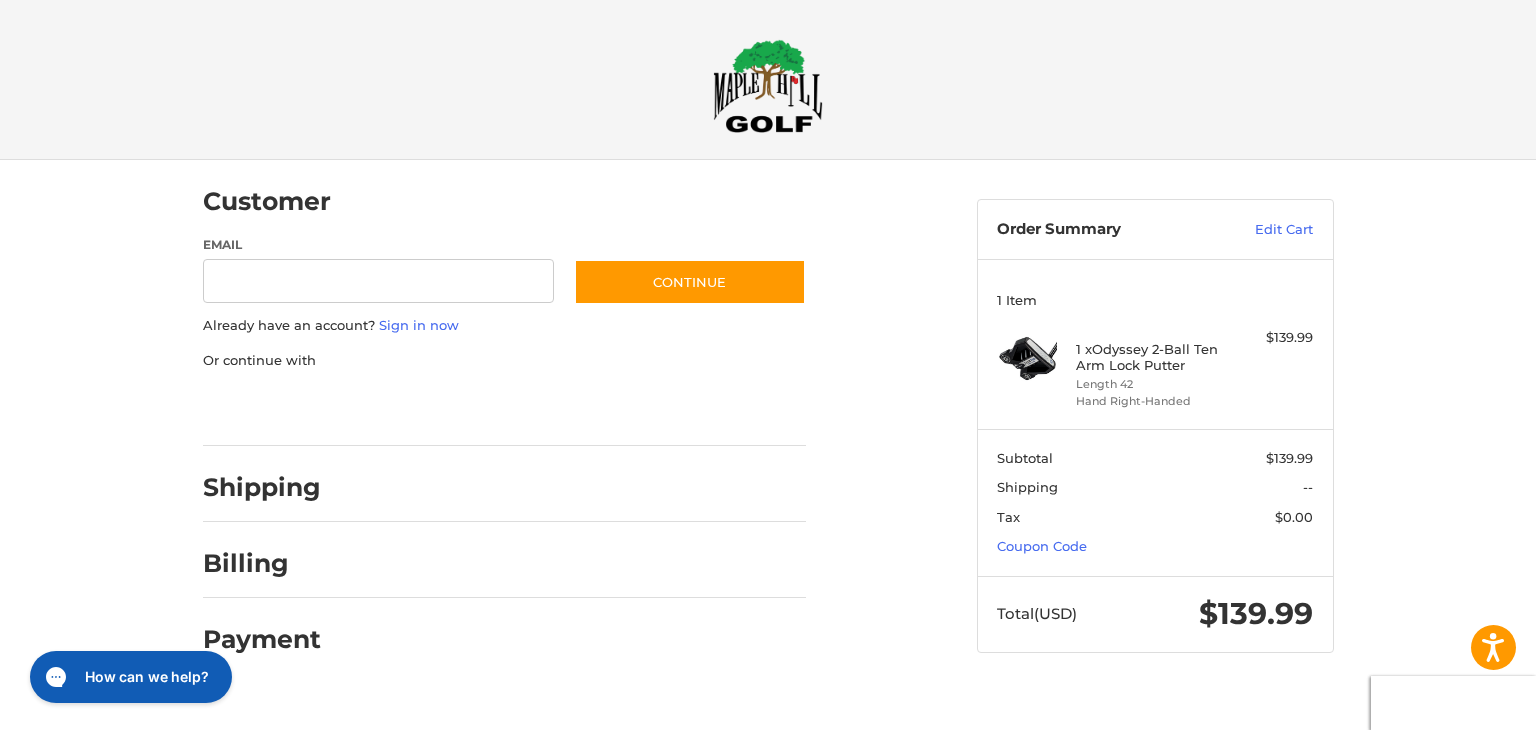 click on "Shipping" at bounding box center (262, 487) 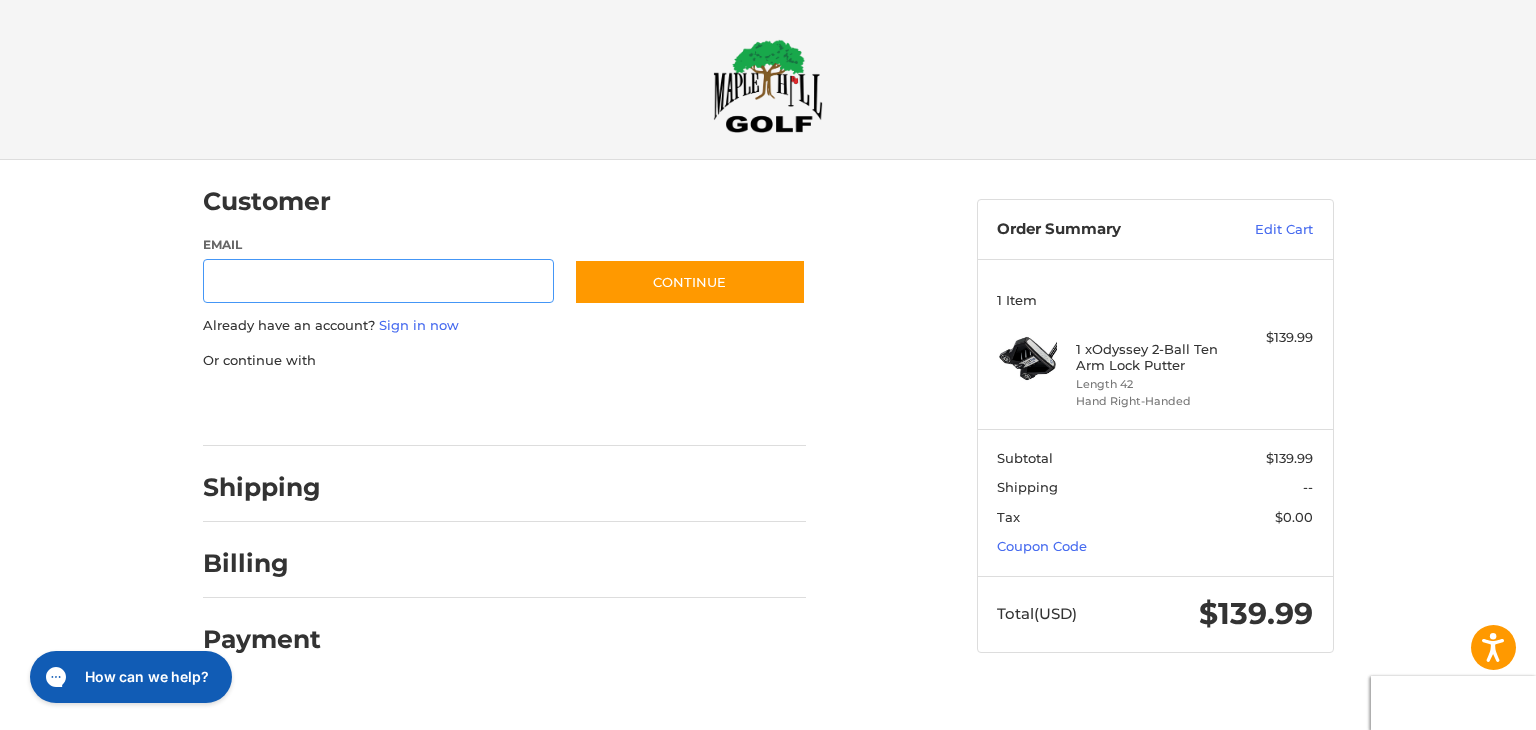click on "Email" at bounding box center [379, 281] 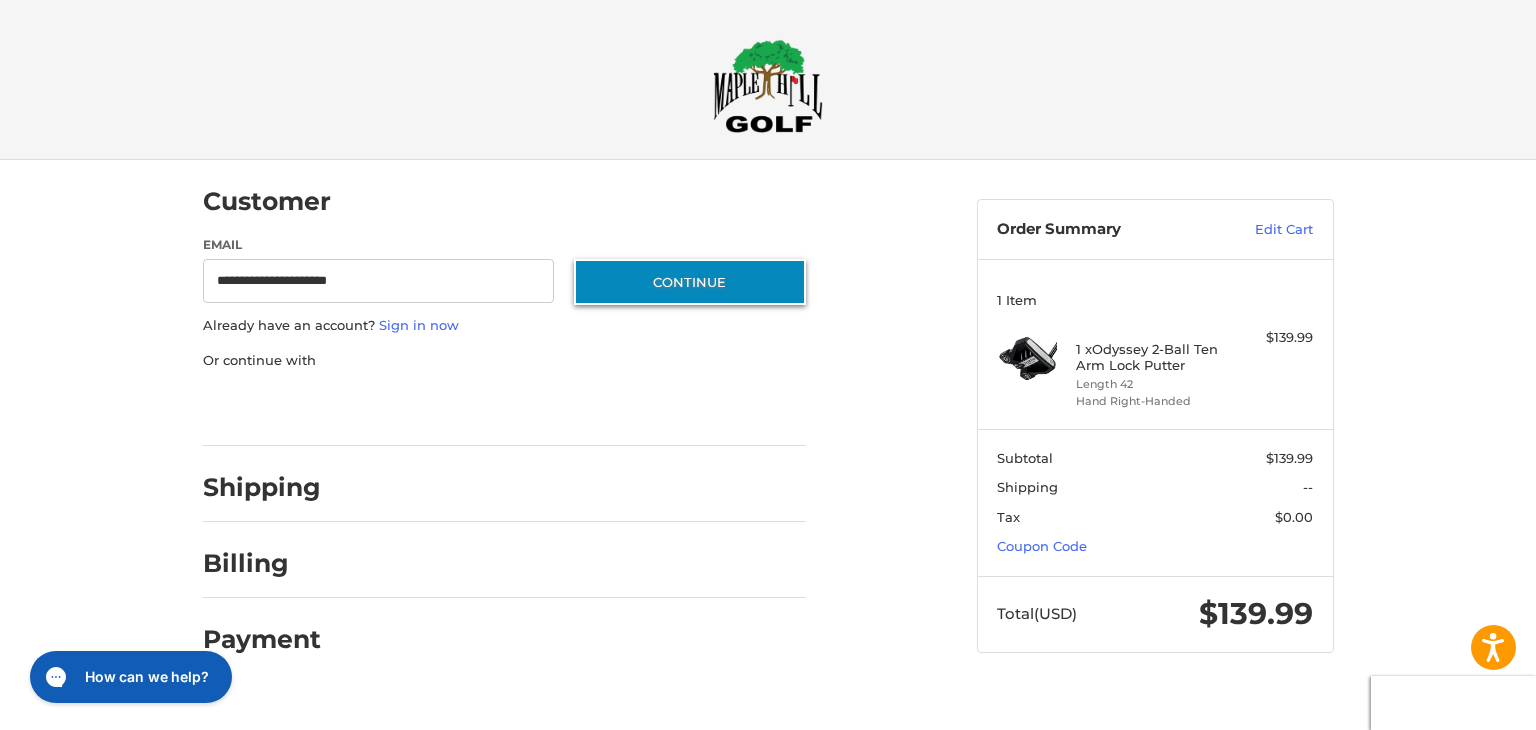 click on "Continue" at bounding box center (690, 282) 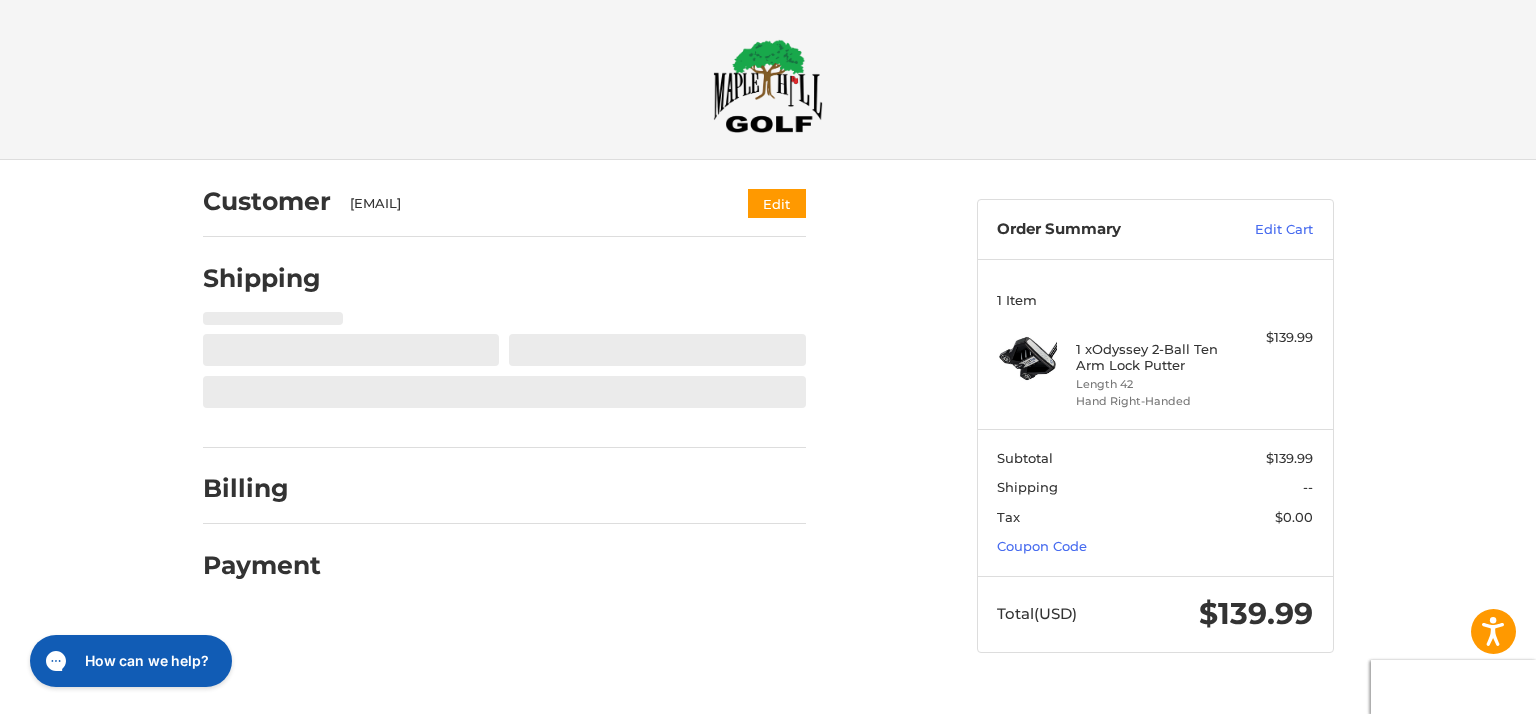 select on "**" 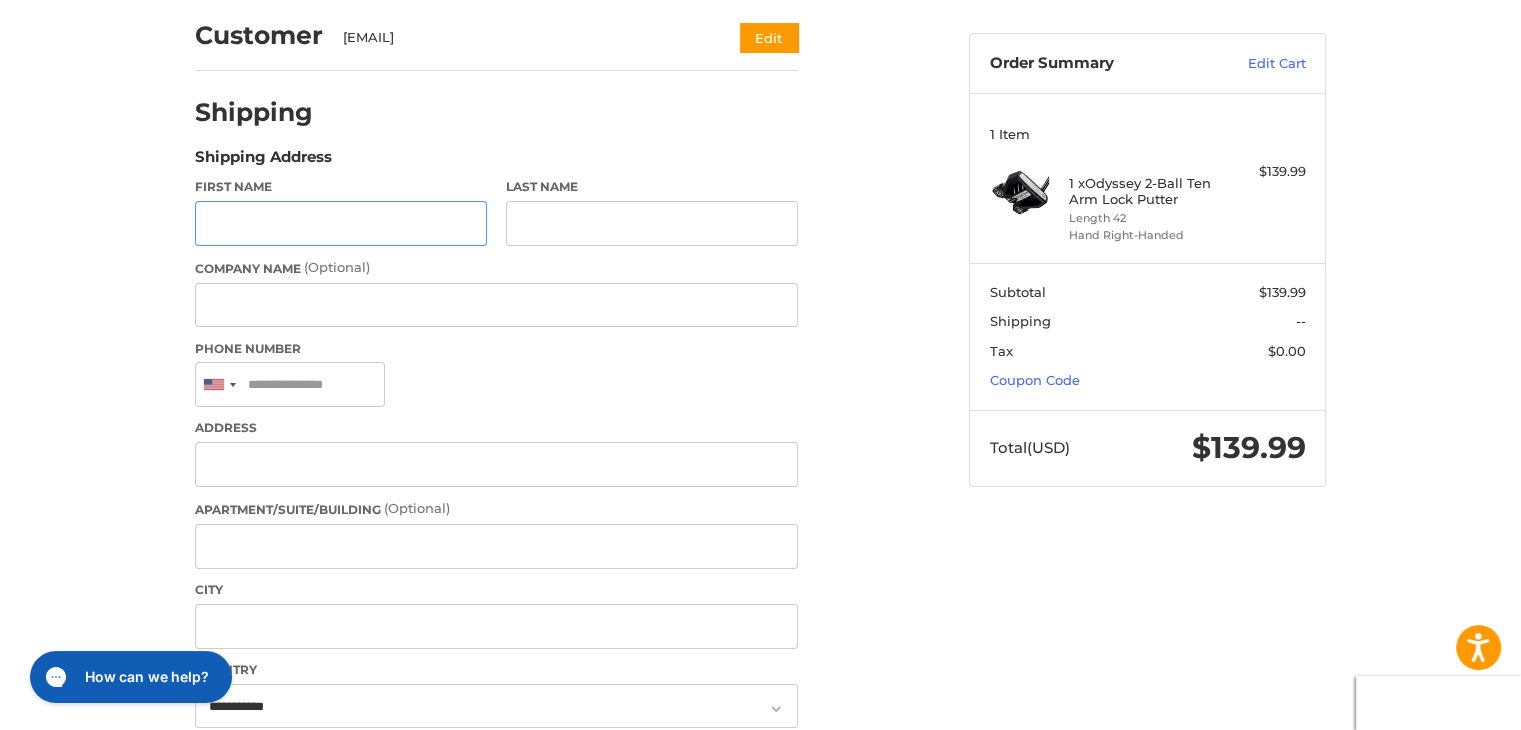 scroll, scrollTop: 155, scrollLeft: 0, axis: vertical 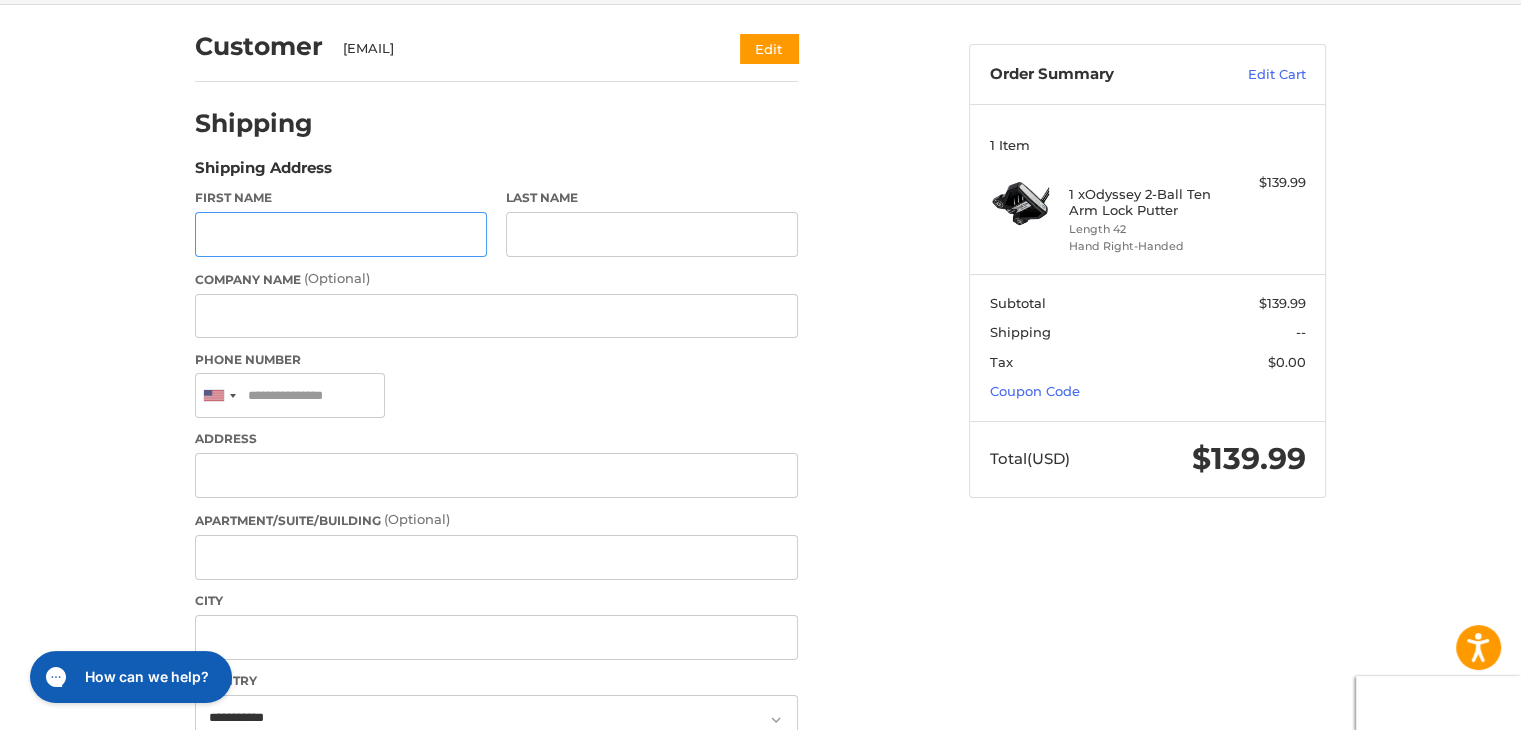click on "First Name" at bounding box center (341, 234) 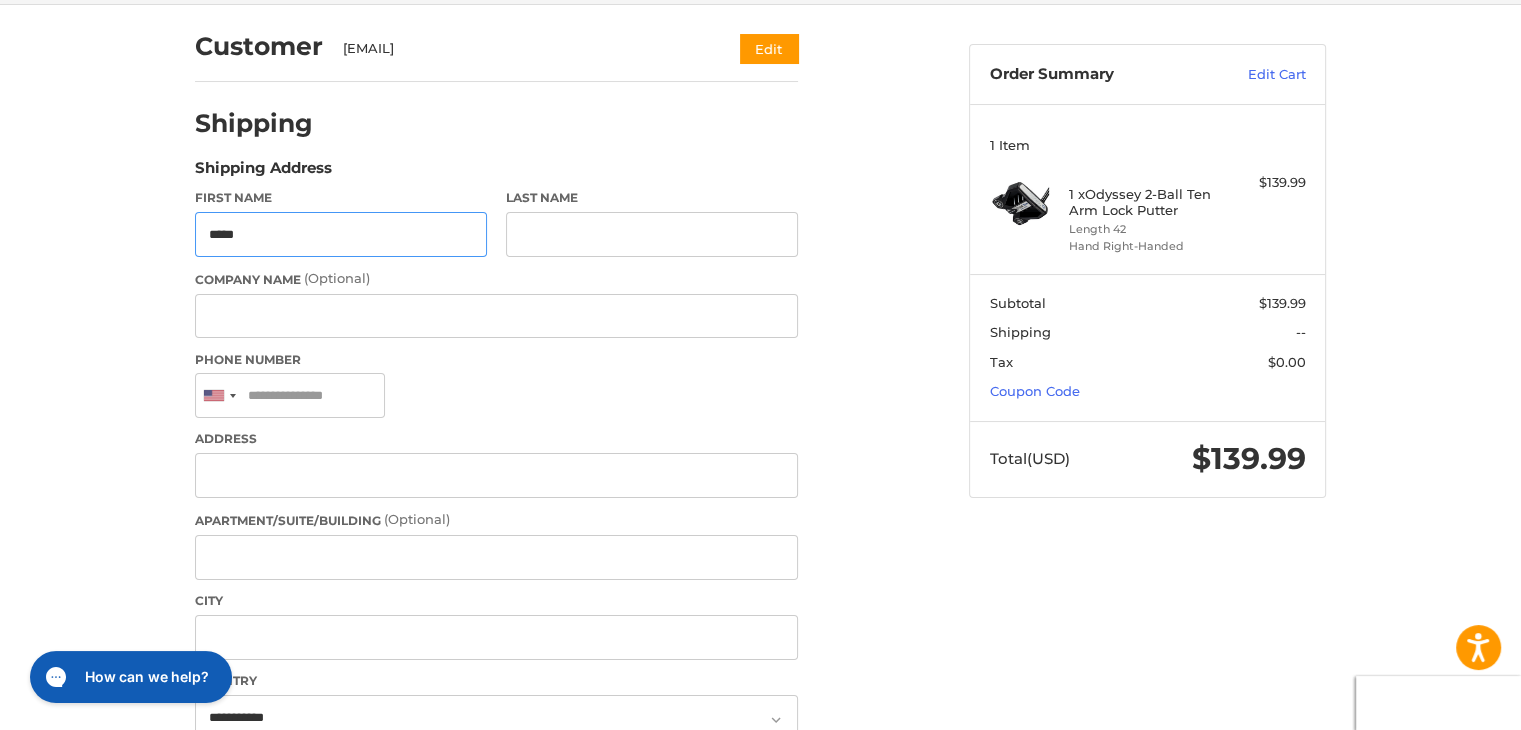 type on "*****" 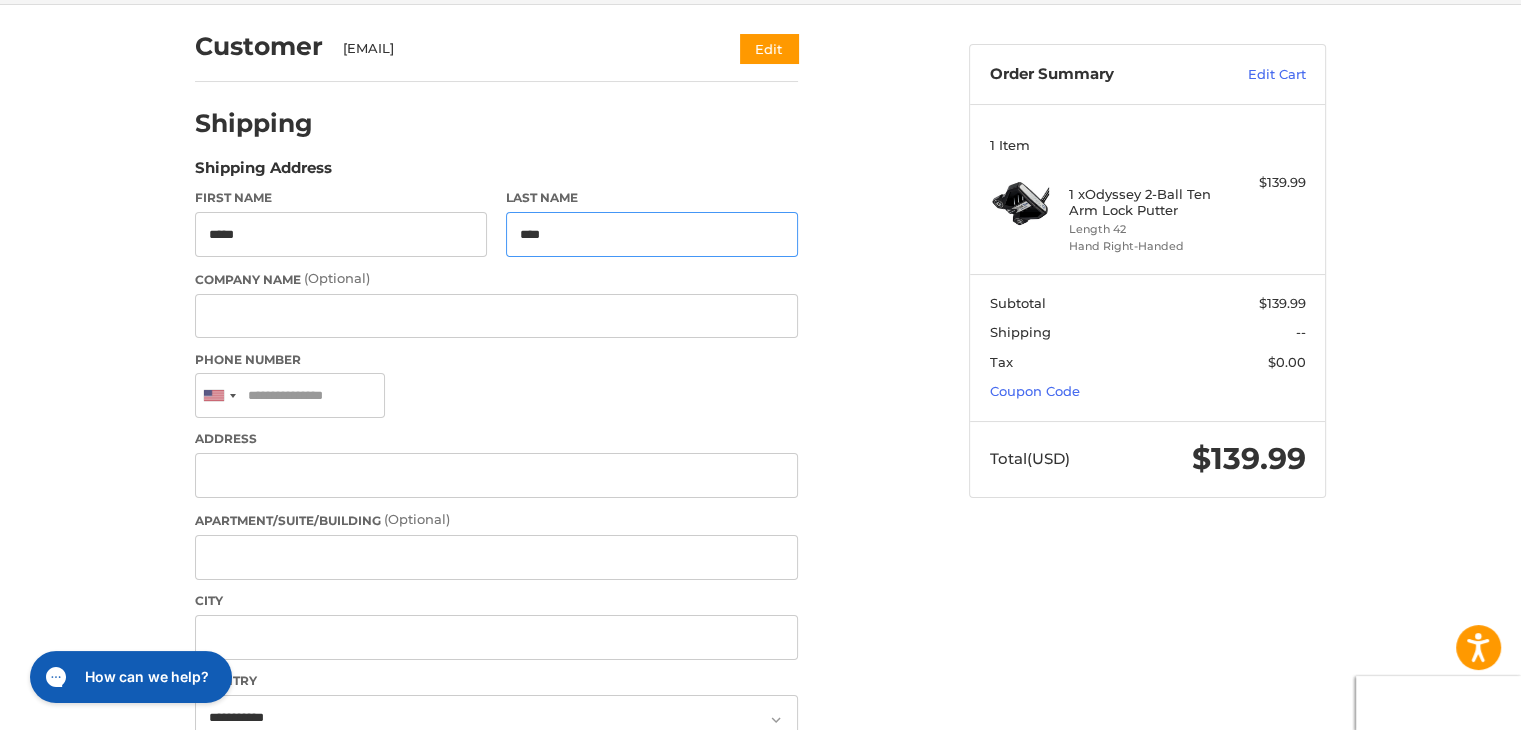 type on "****" 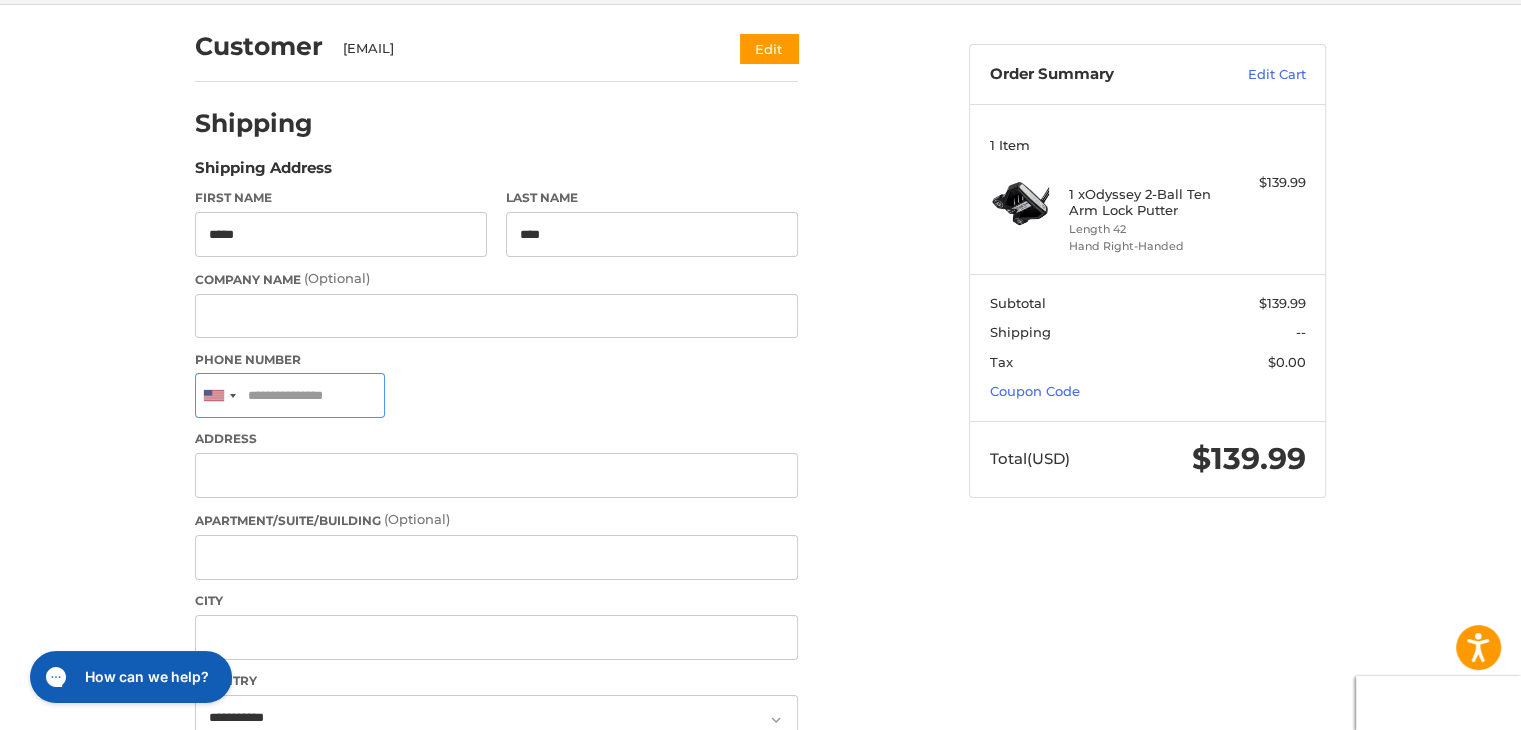 click on "Phone Number" at bounding box center [290, 395] 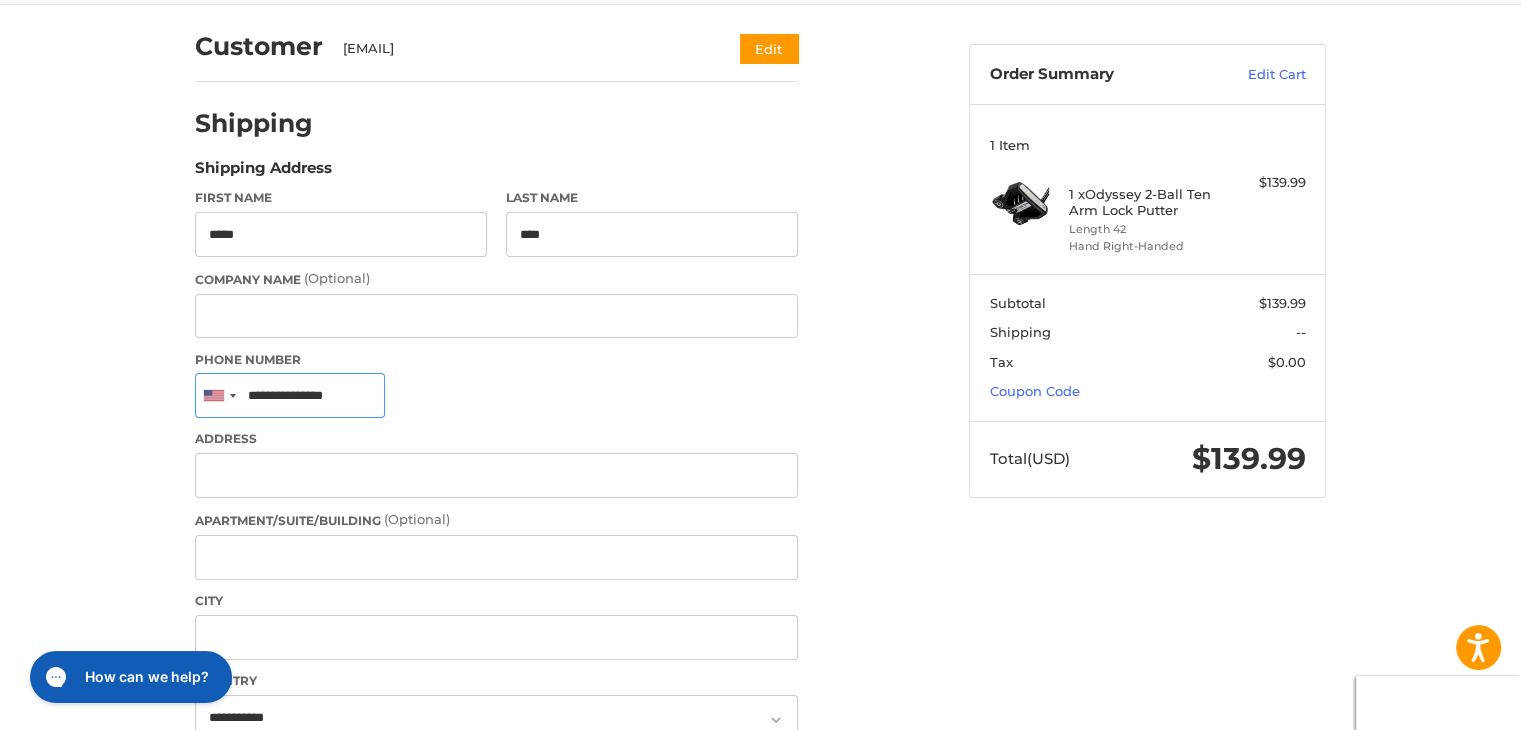 type on "**********" 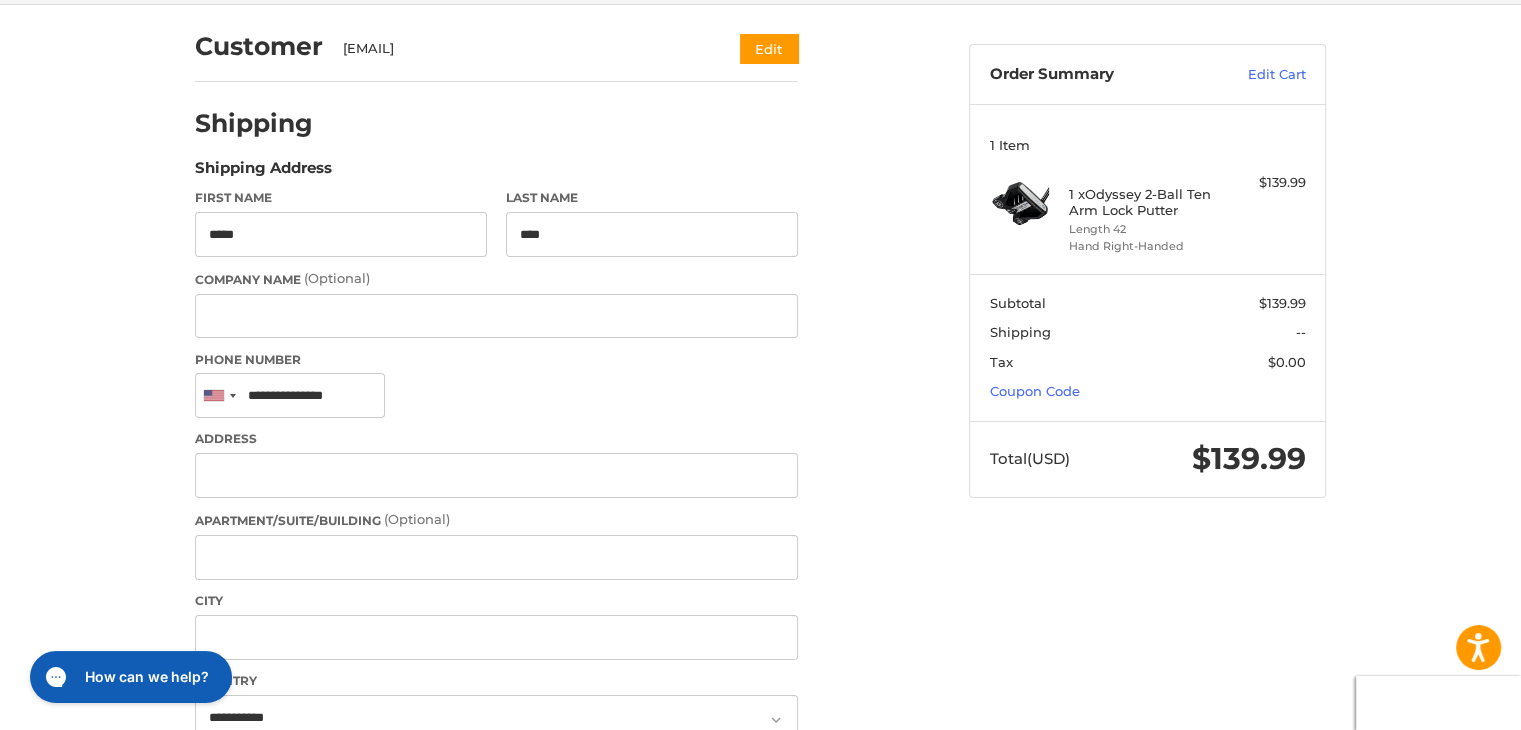 click on "1 x  Odyssey 2-Ball Ten Arm Lock Putter" at bounding box center [1145, 202] 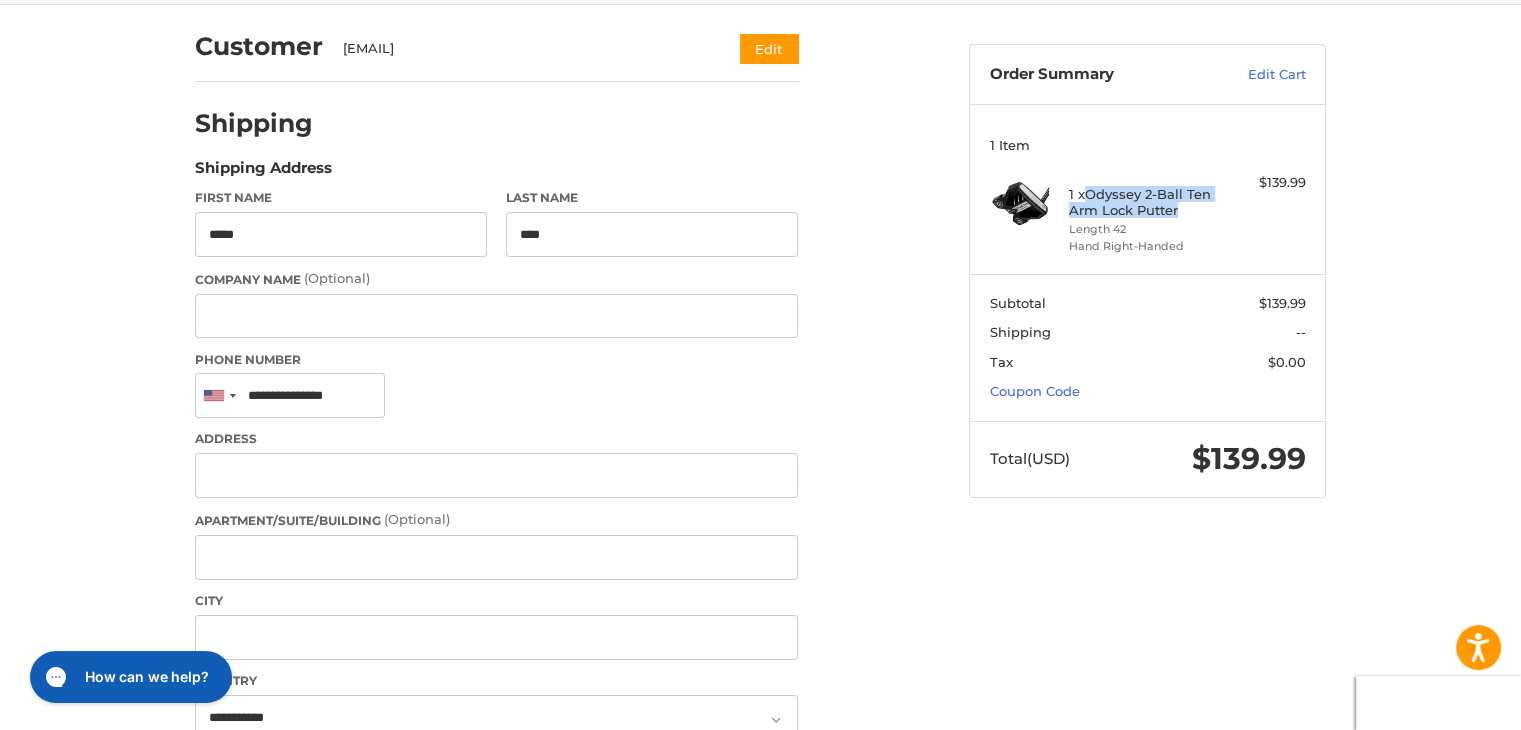 drag, startPoint x: 1089, startPoint y: 194, endPoint x: 1187, endPoint y: 207, distance: 98.85848 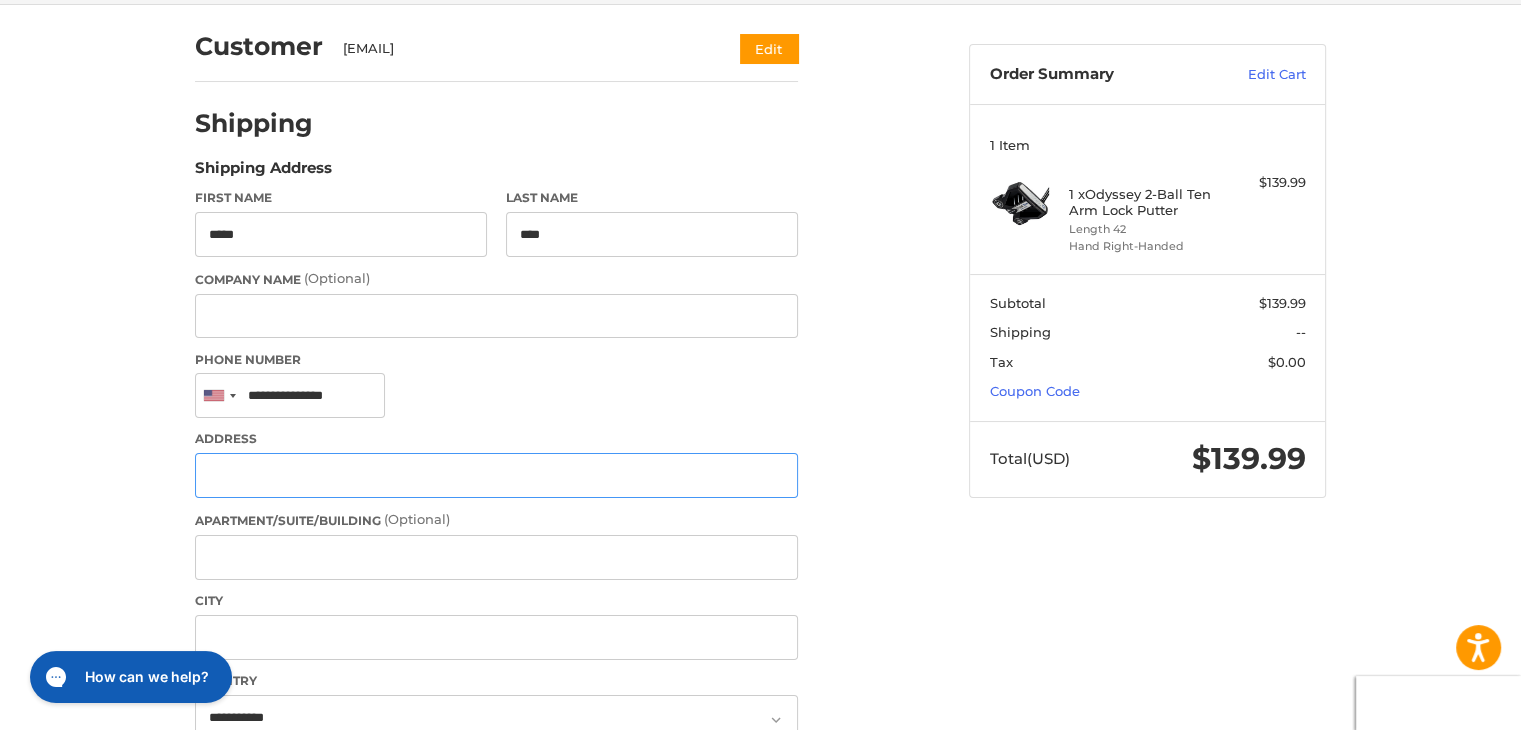 click on "Address" at bounding box center [496, 475] 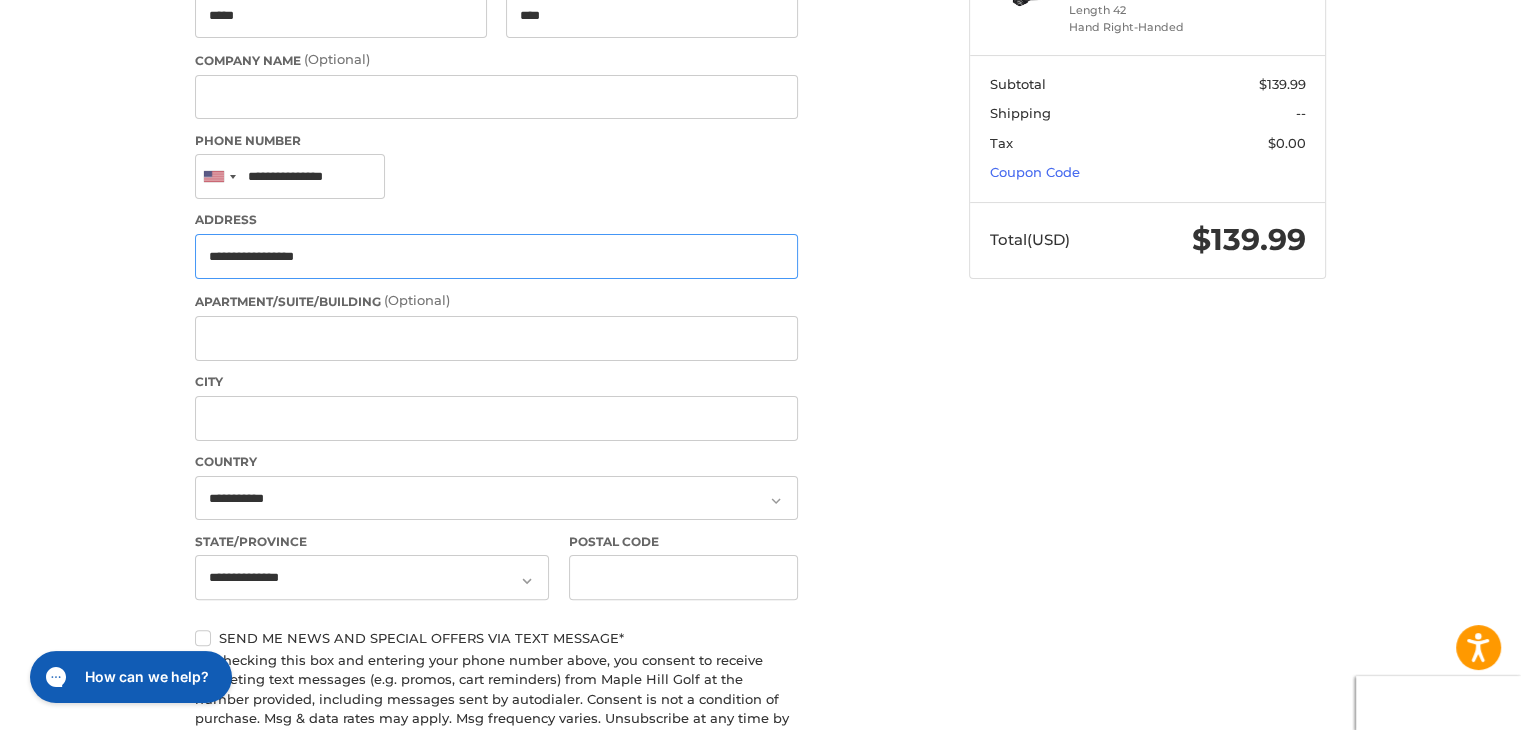 scroll, scrollTop: 376, scrollLeft: 0, axis: vertical 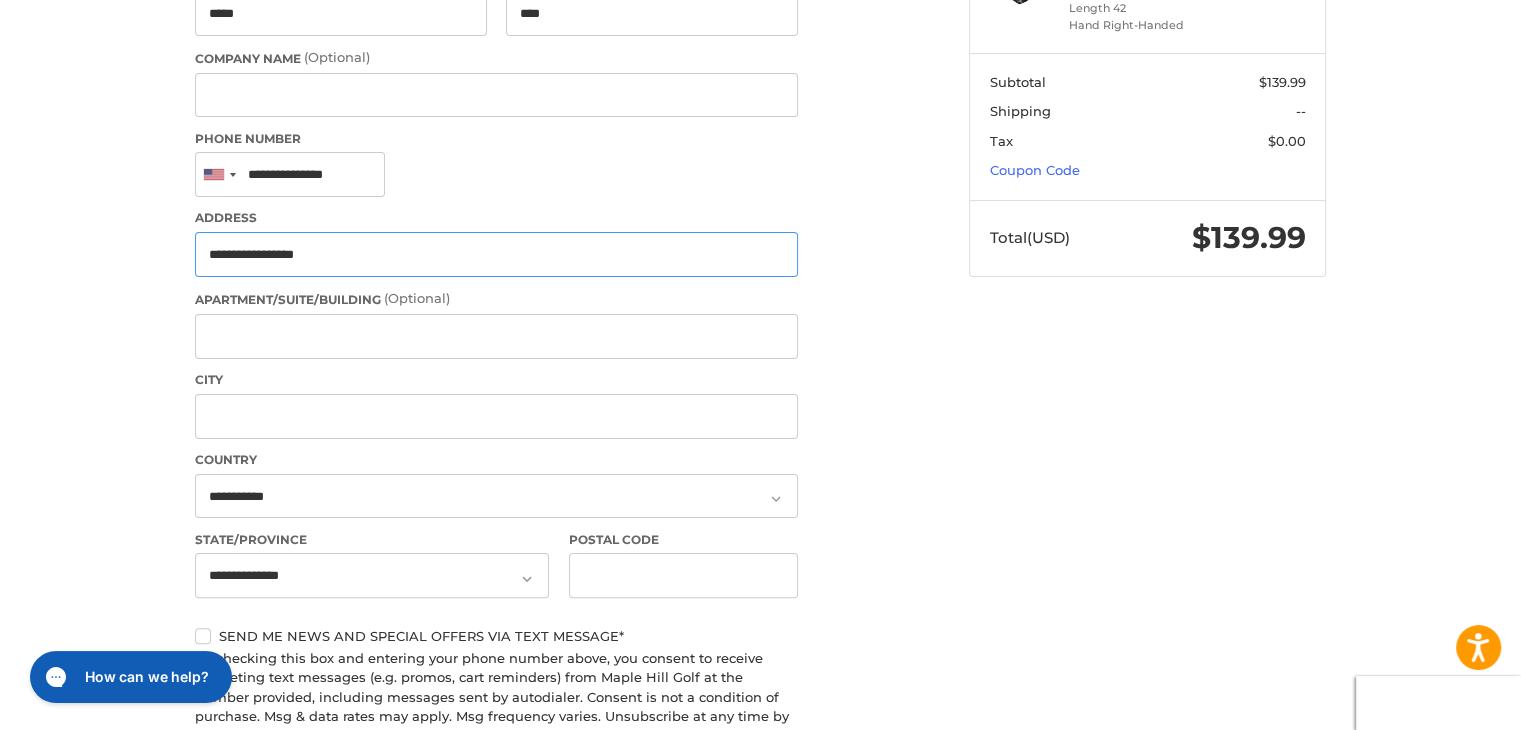type on "**********" 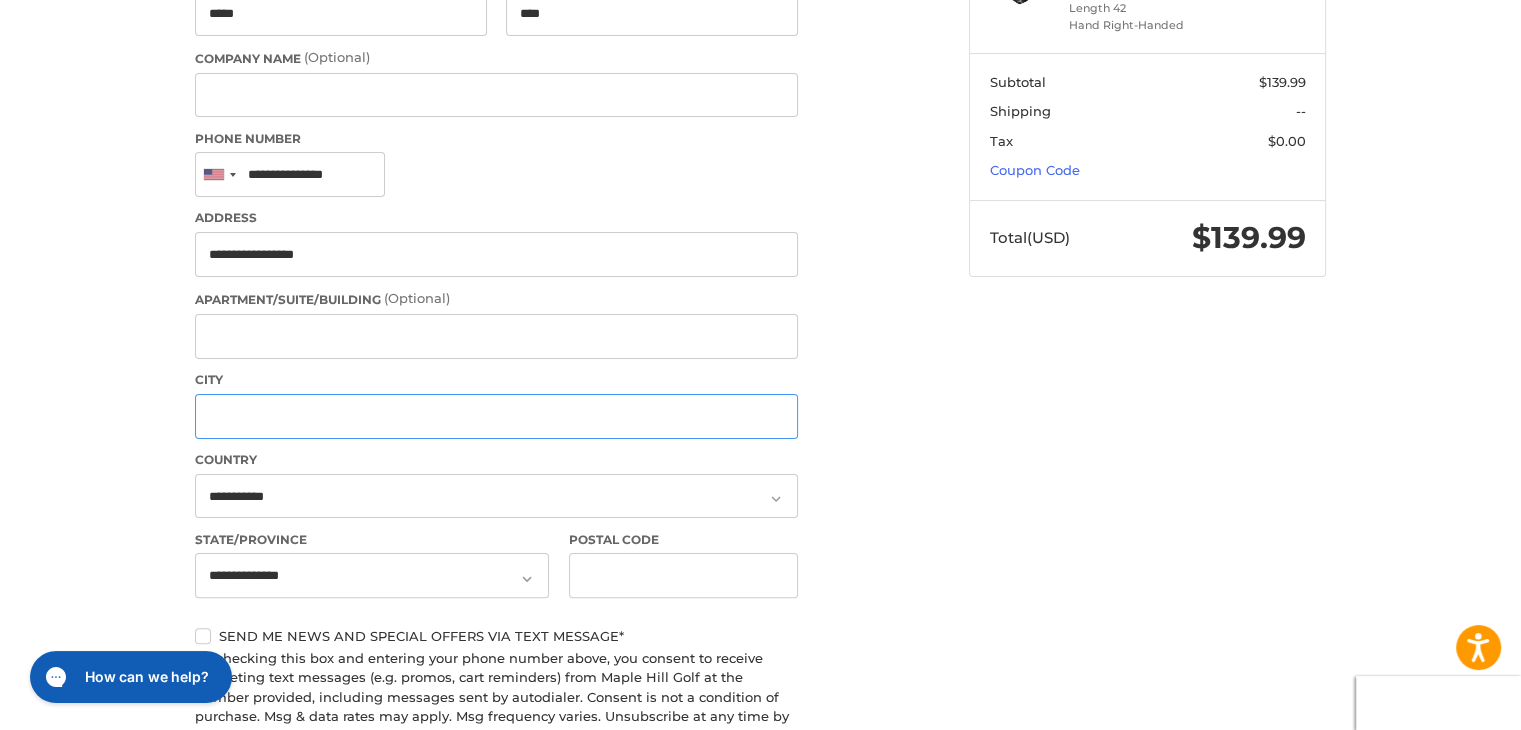 click on "City" at bounding box center [496, 416] 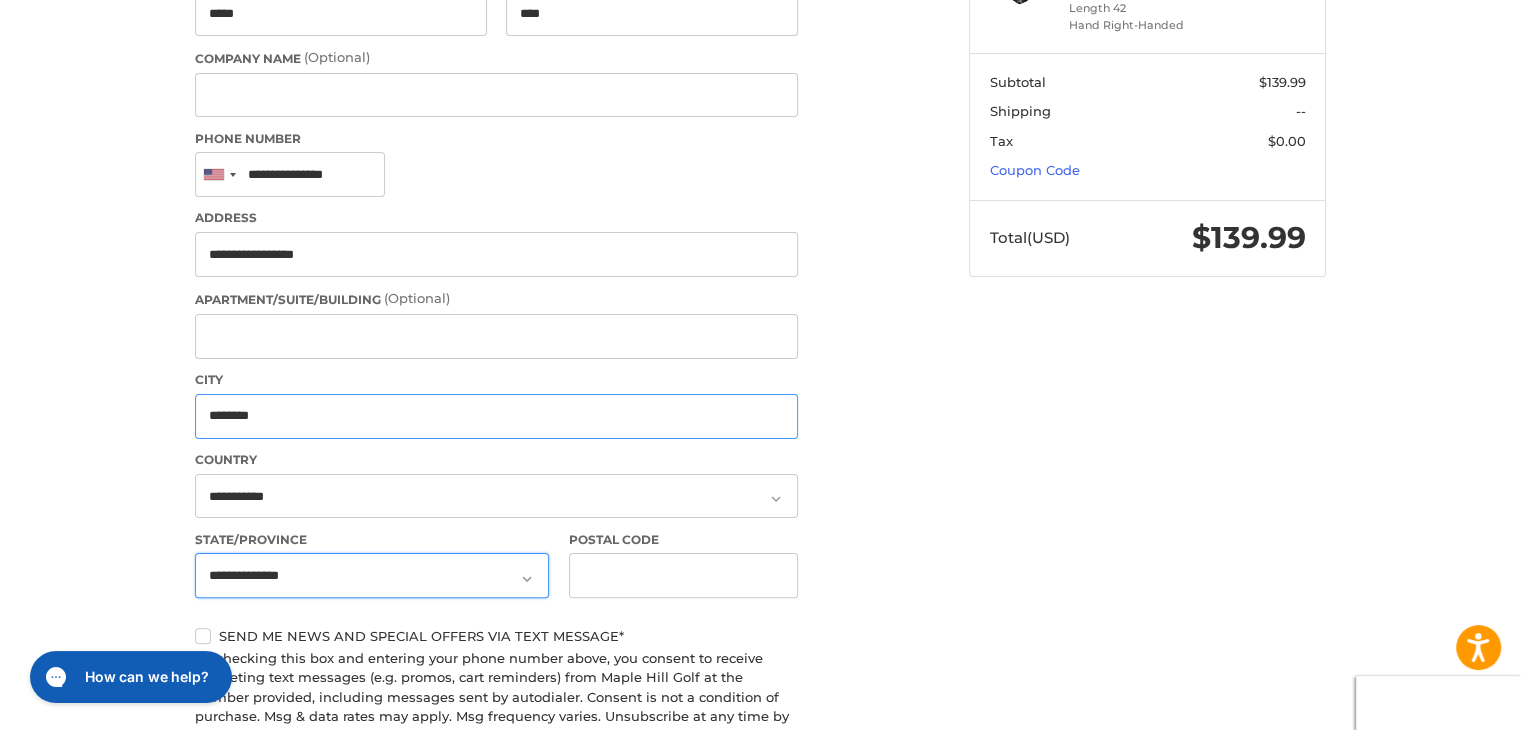 type on "********" 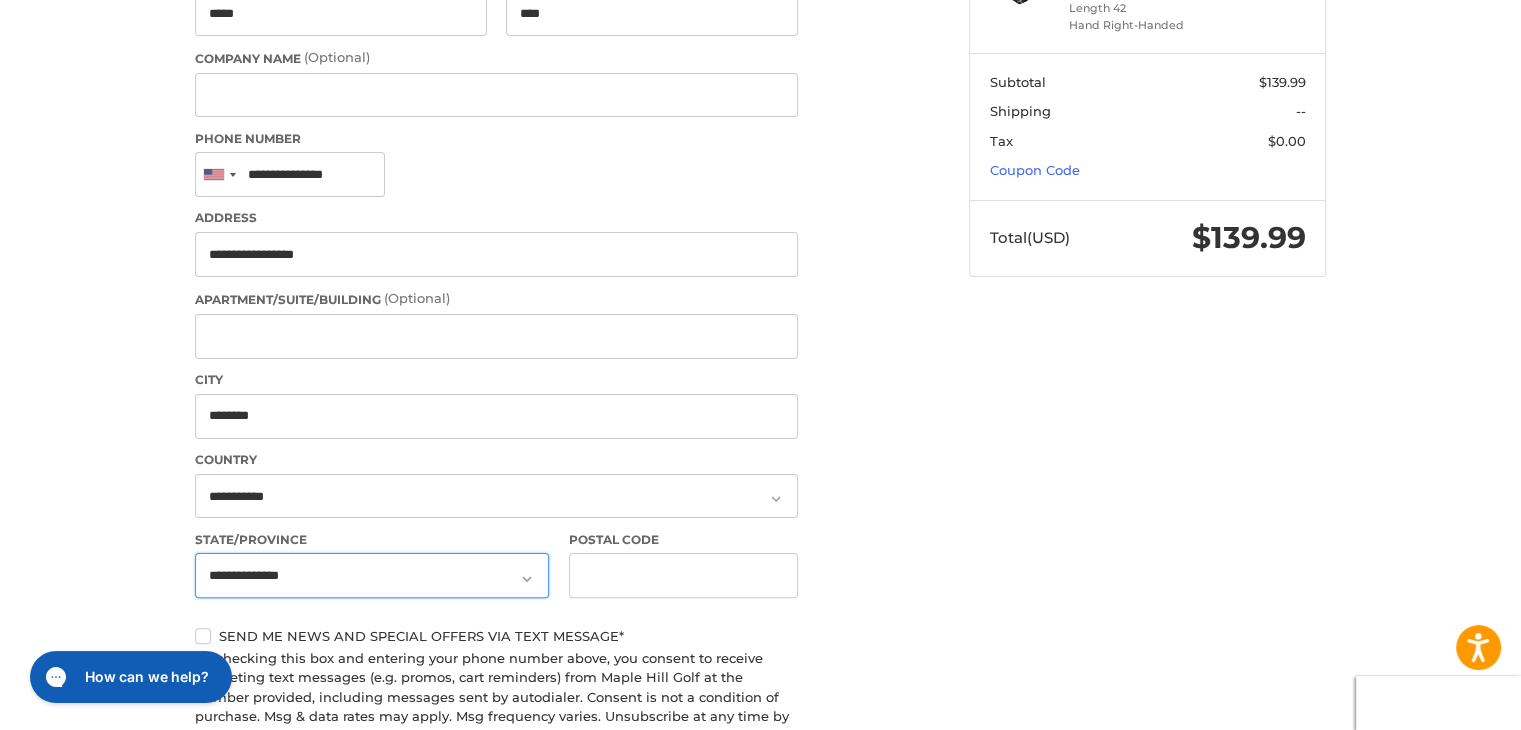 click on "**********" at bounding box center [372, 575] 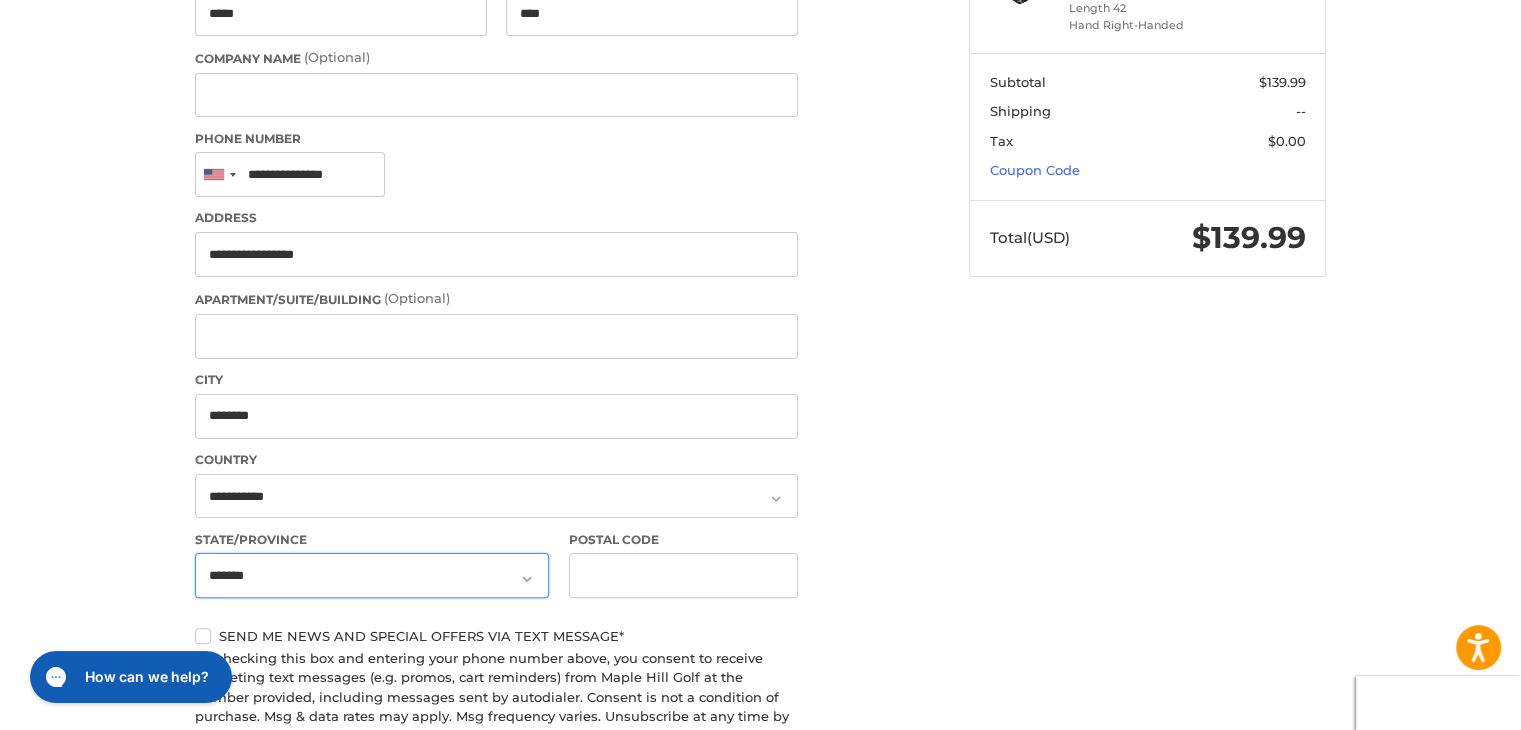 click on "**********" at bounding box center [372, 575] 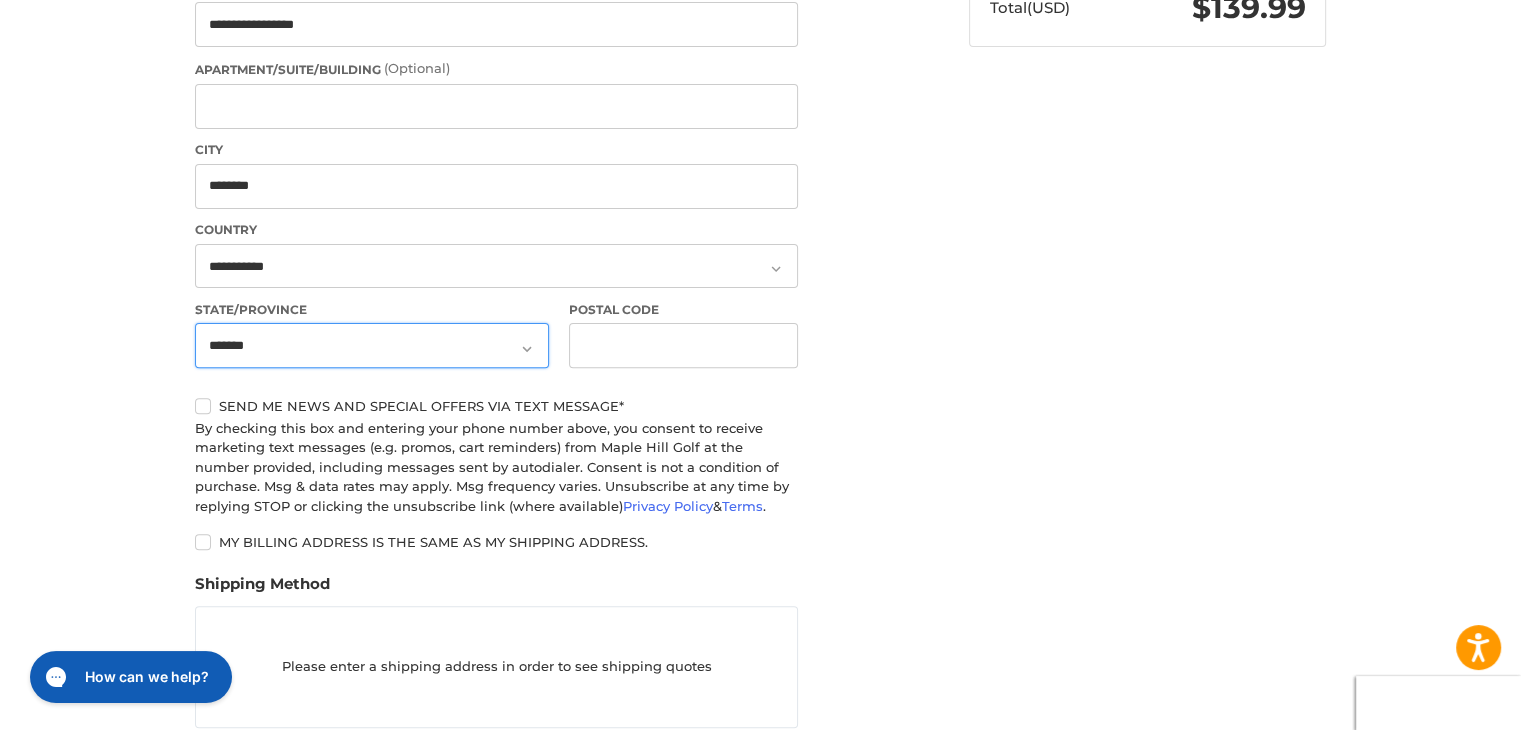 scroll, scrollTop: 604, scrollLeft: 0, axis: vertical 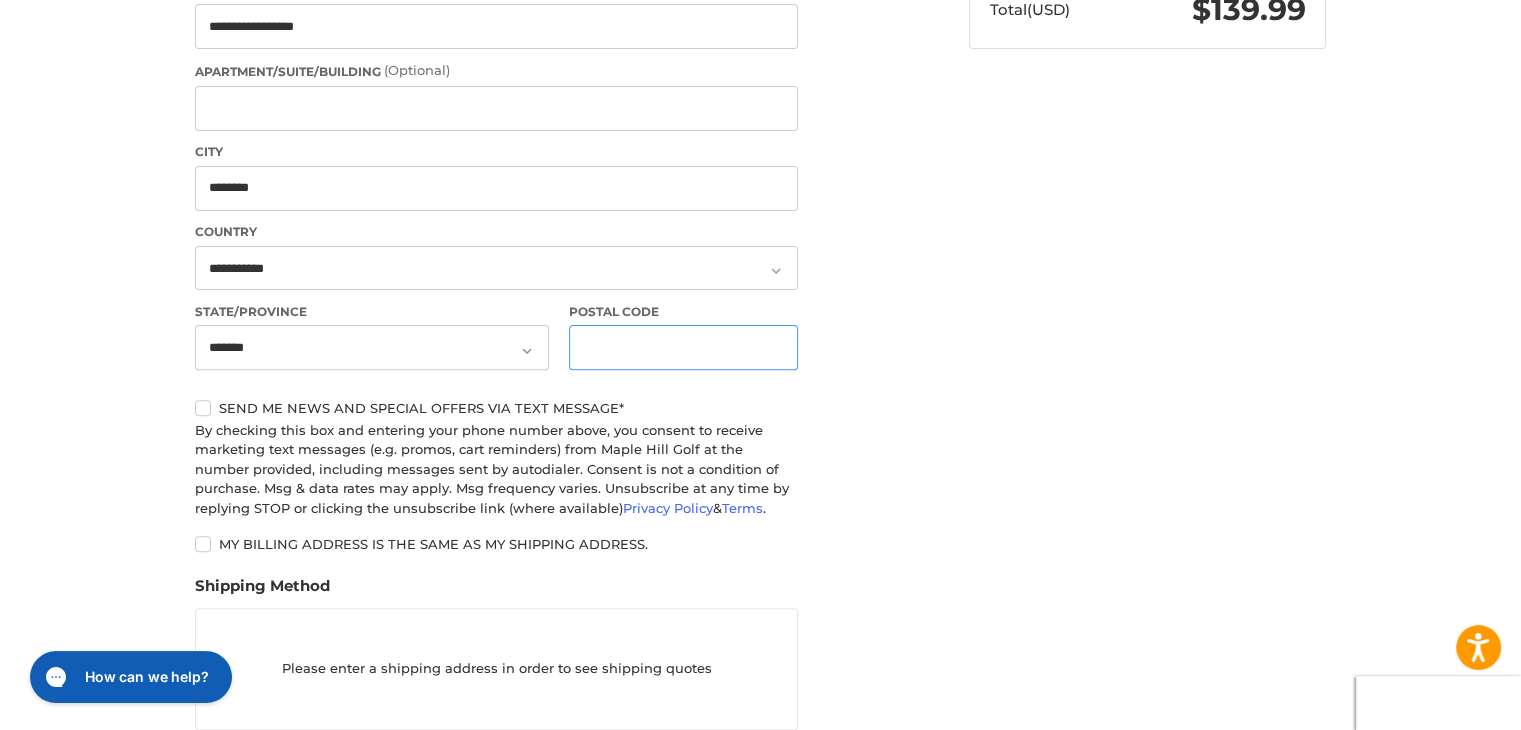 click on "Postal Code" at bounding box center (684, 347) 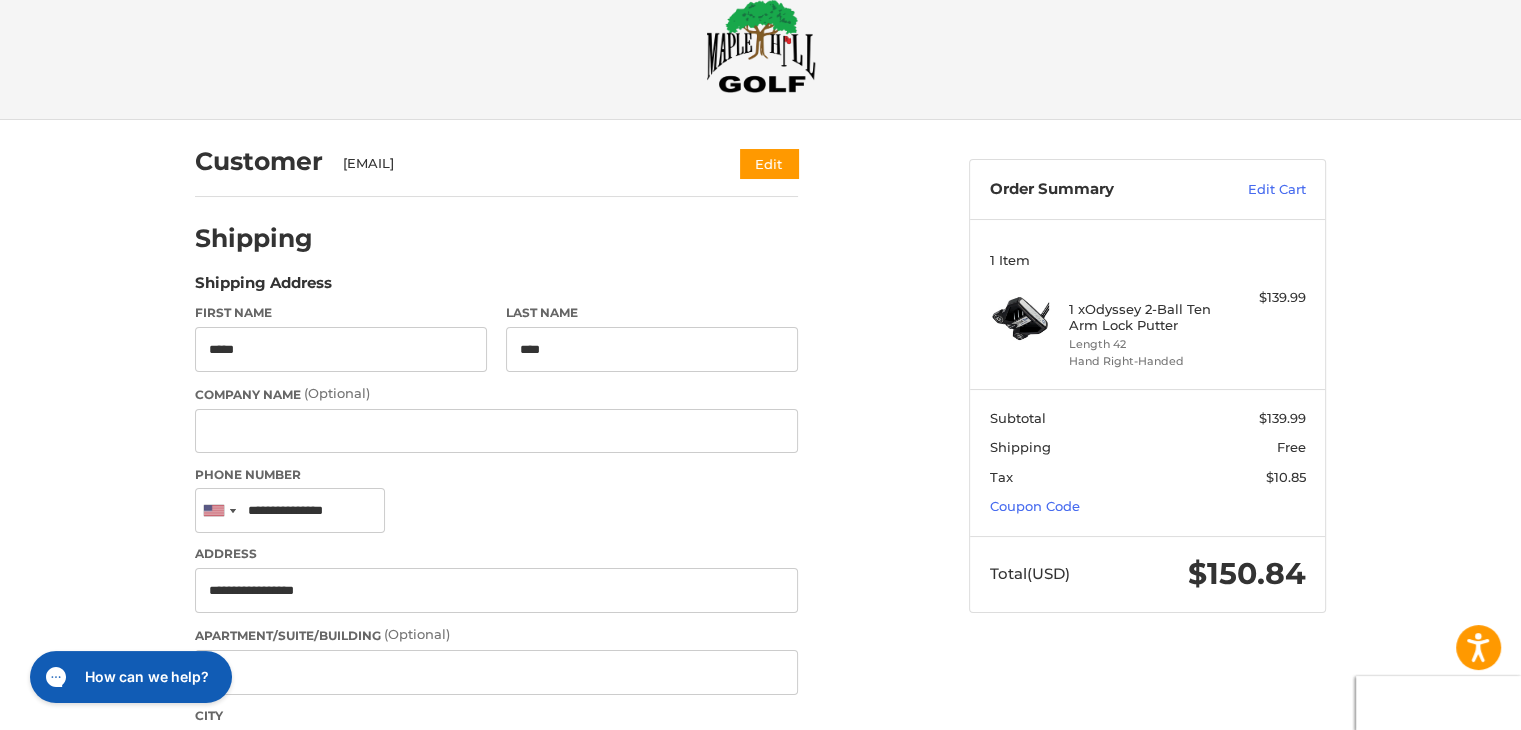scroll, scrollTop: 39, scrollLeft: 0, axis: vertical 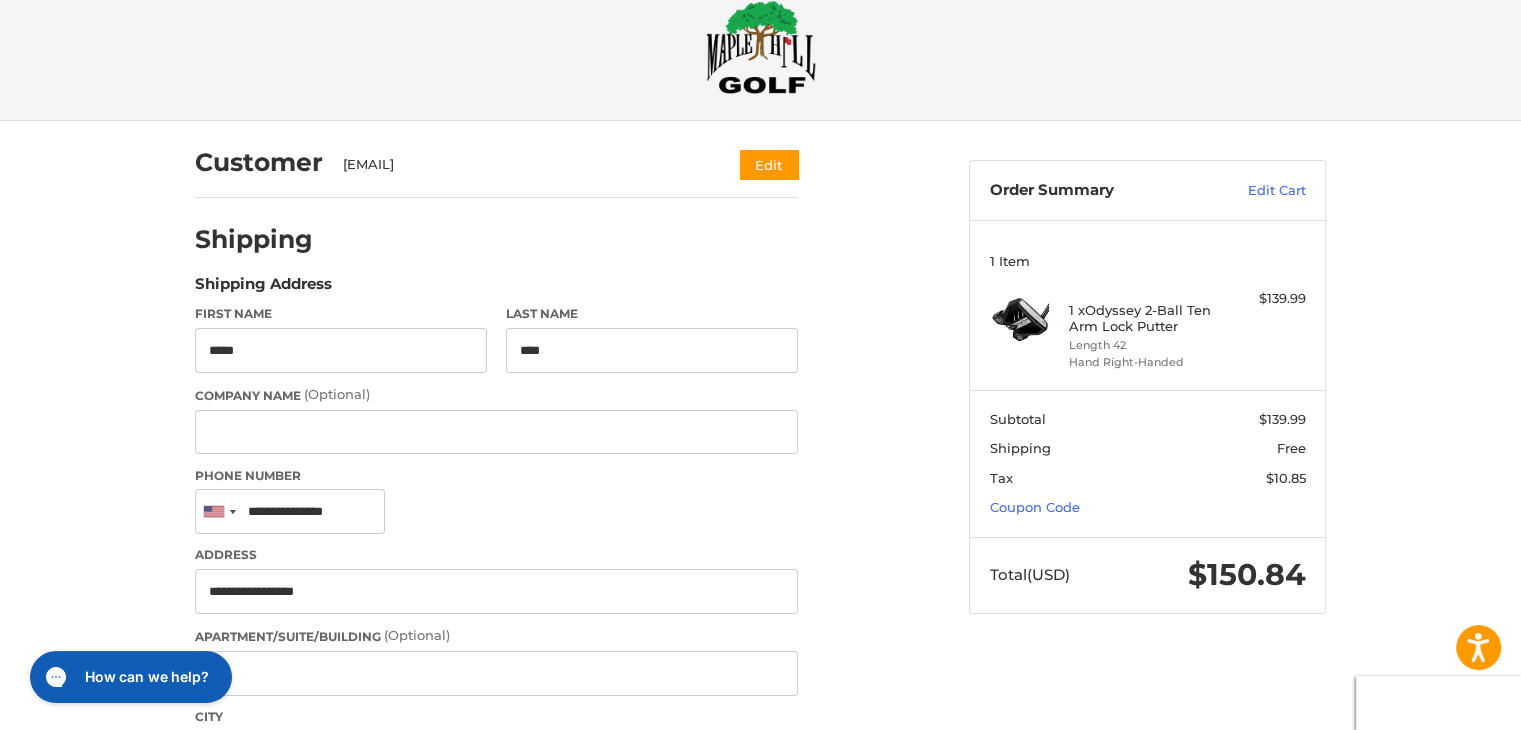 type on "*****" 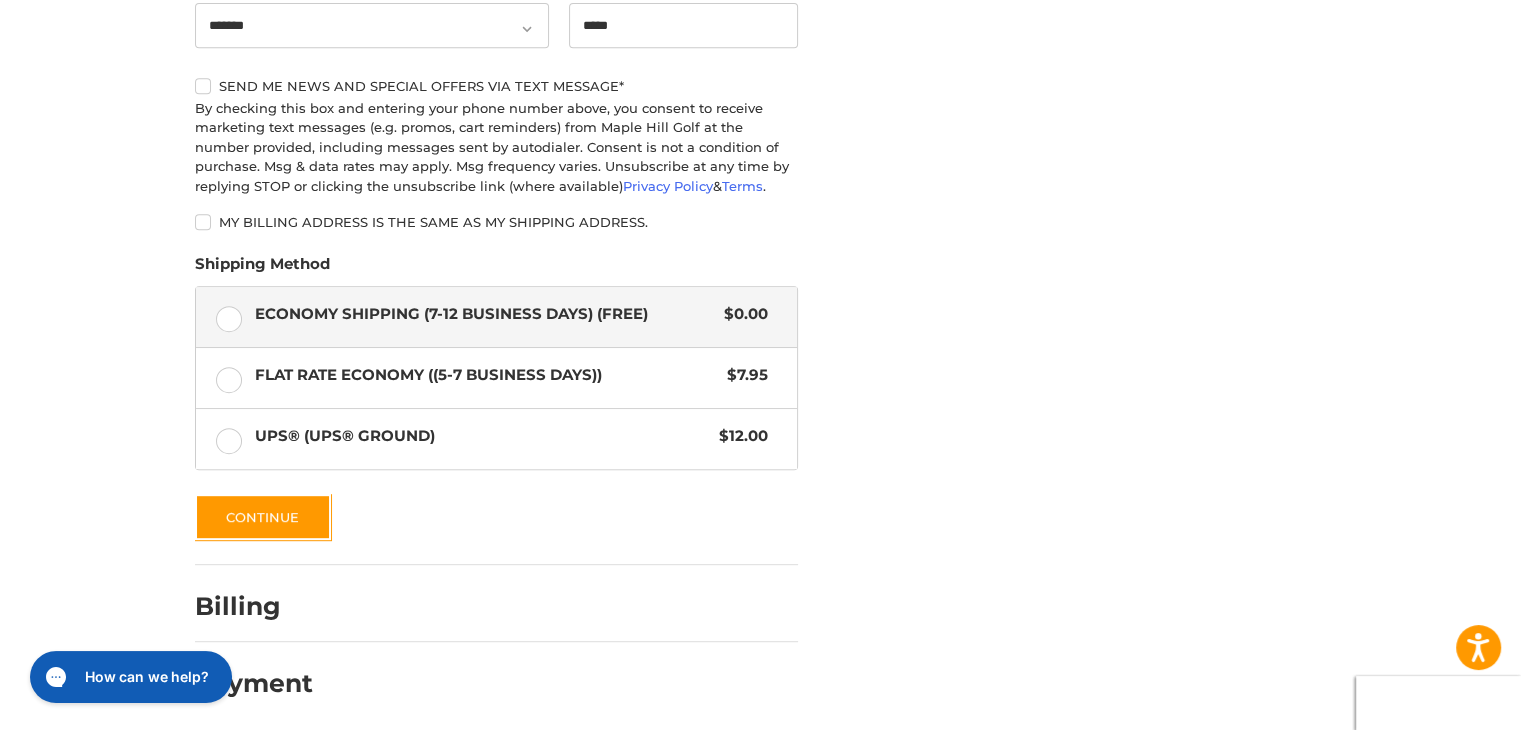 scroll, scrollTop: 933, scrollLeft: 0, axis: vertical 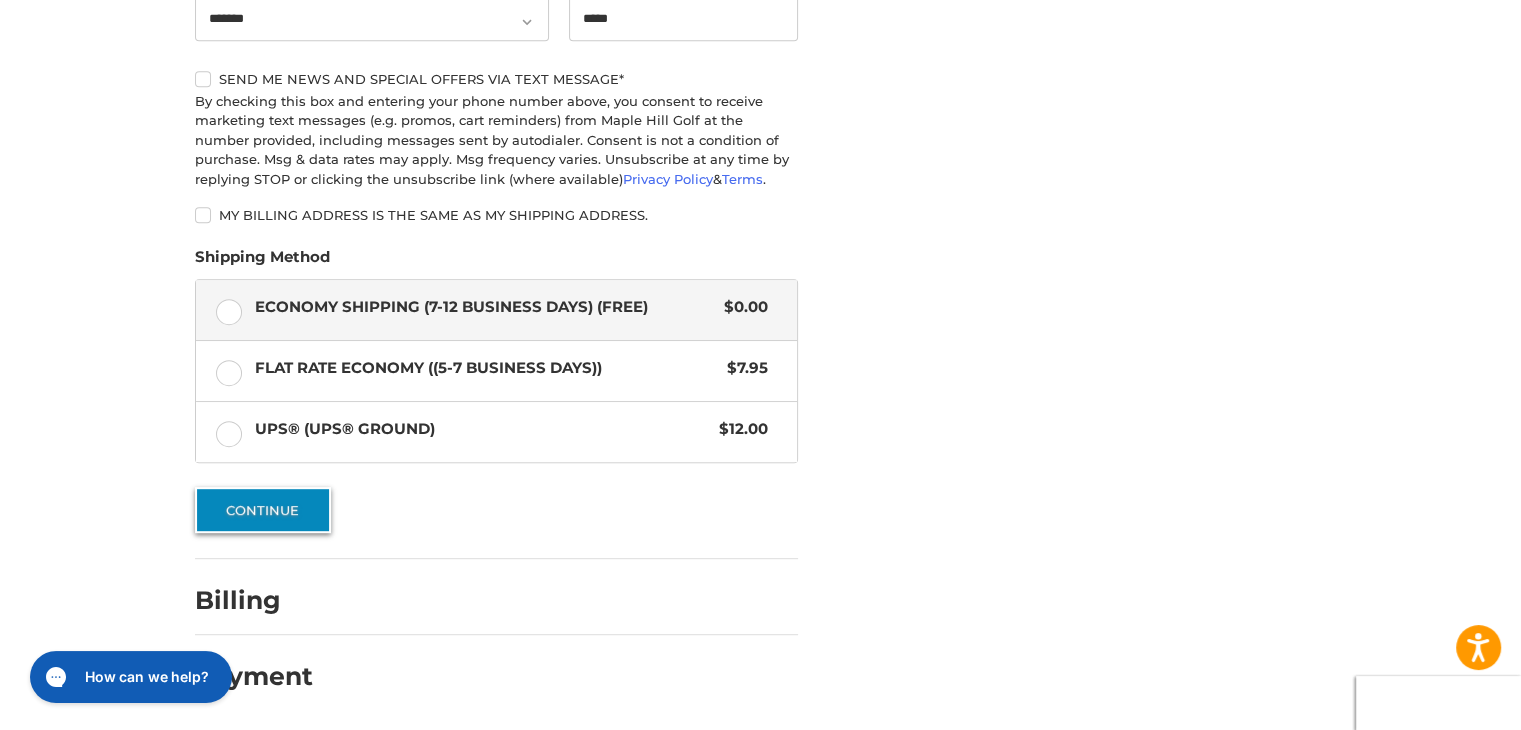 click on "Continue" at bounding box center (263, 510) 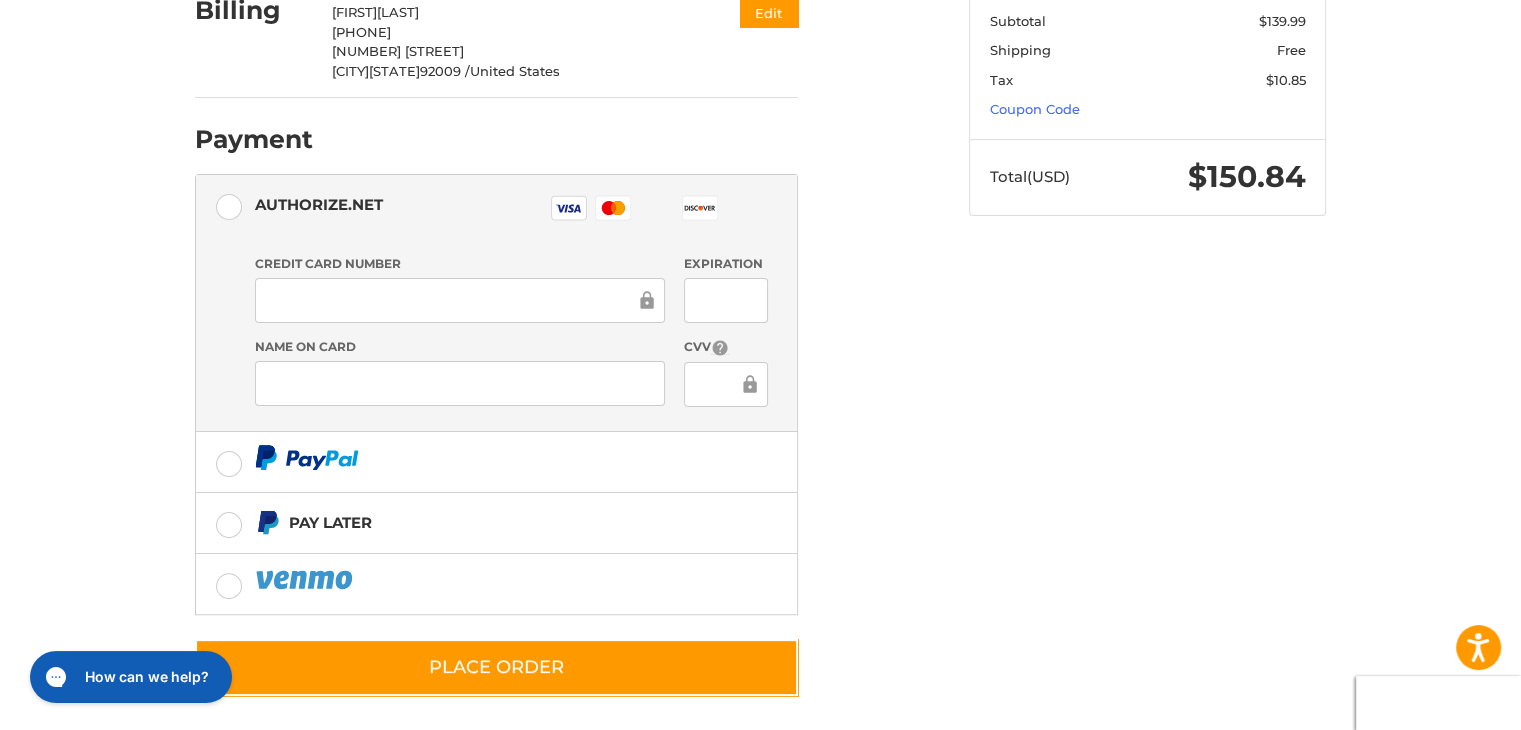 scroll, scrollTop: 446, scrollLeft: 0, axis: vertical 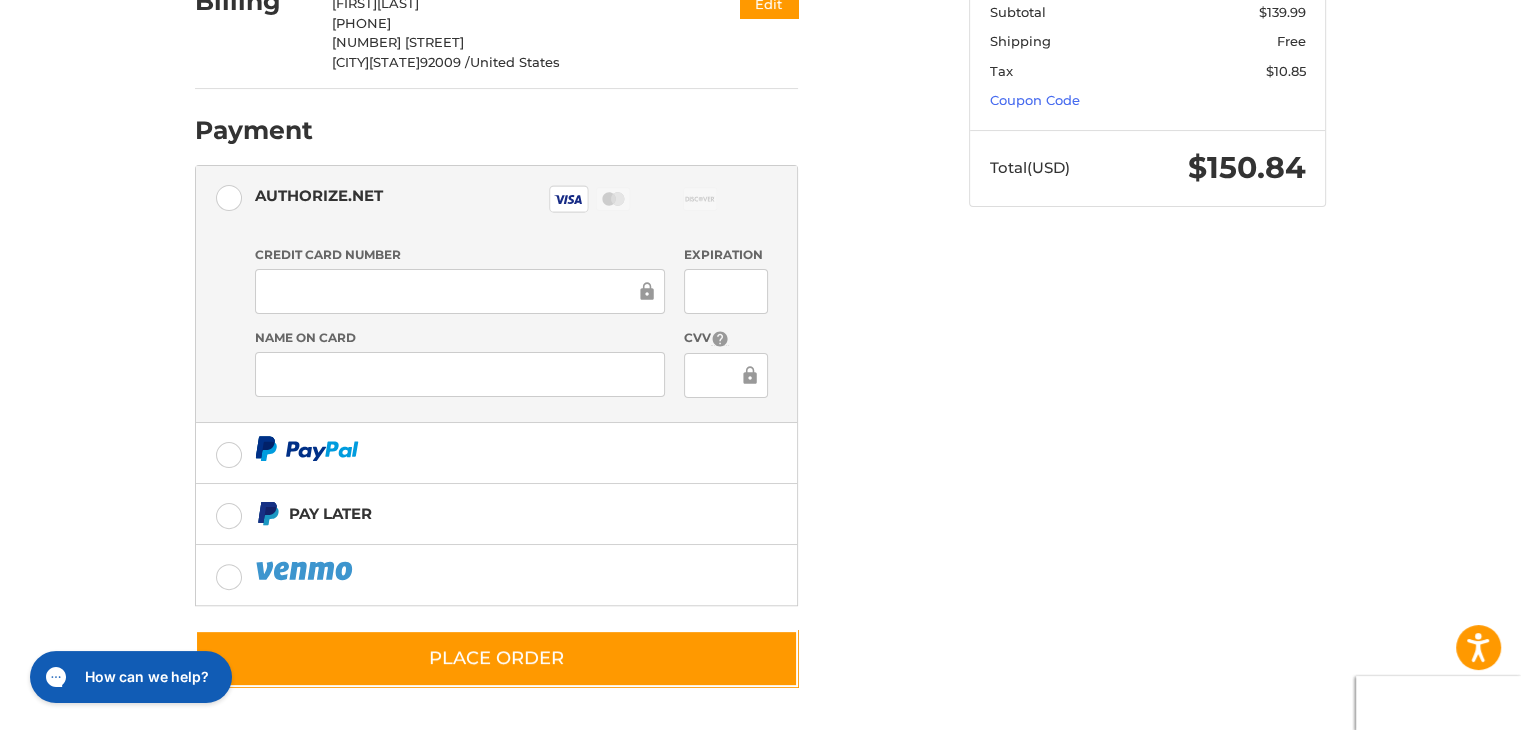 click on "Customer [EMAIL] Edit Shipping [FIRST] [LAST]   [PHONE] [NUMBER] [STREET]  [CITY],  [STATE],  92009 /  United States  Economy Shipping (7-12 Business Days) (Free) $0.00 Edit Billing [FIRST] [LAST]   [PHONE] [NUMBER] [STREET]  [CITY],  [STATE],  92009 /  United States  Edit Payment Payment Methods Authorize.net Authorize.net Visa Master Amex Discover Diners Club JCB Credit card Credit Card Number Expiration Name on Card CVV Pay Later Redeemable Payments Coupon Code Place Order" at bounding box center [535, 200] 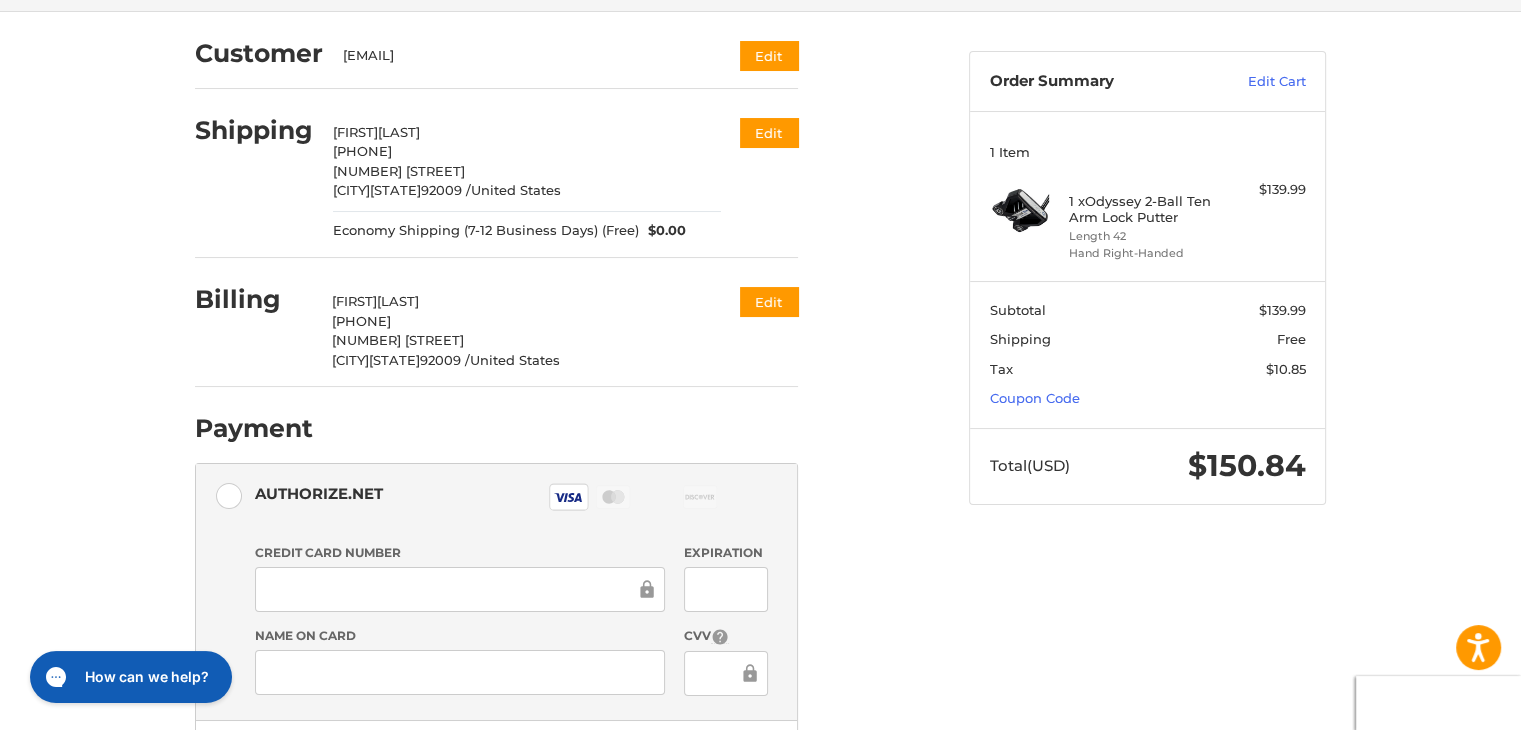 scroll, scrollTop: 147, scrollLeft: 0, axis: vertical 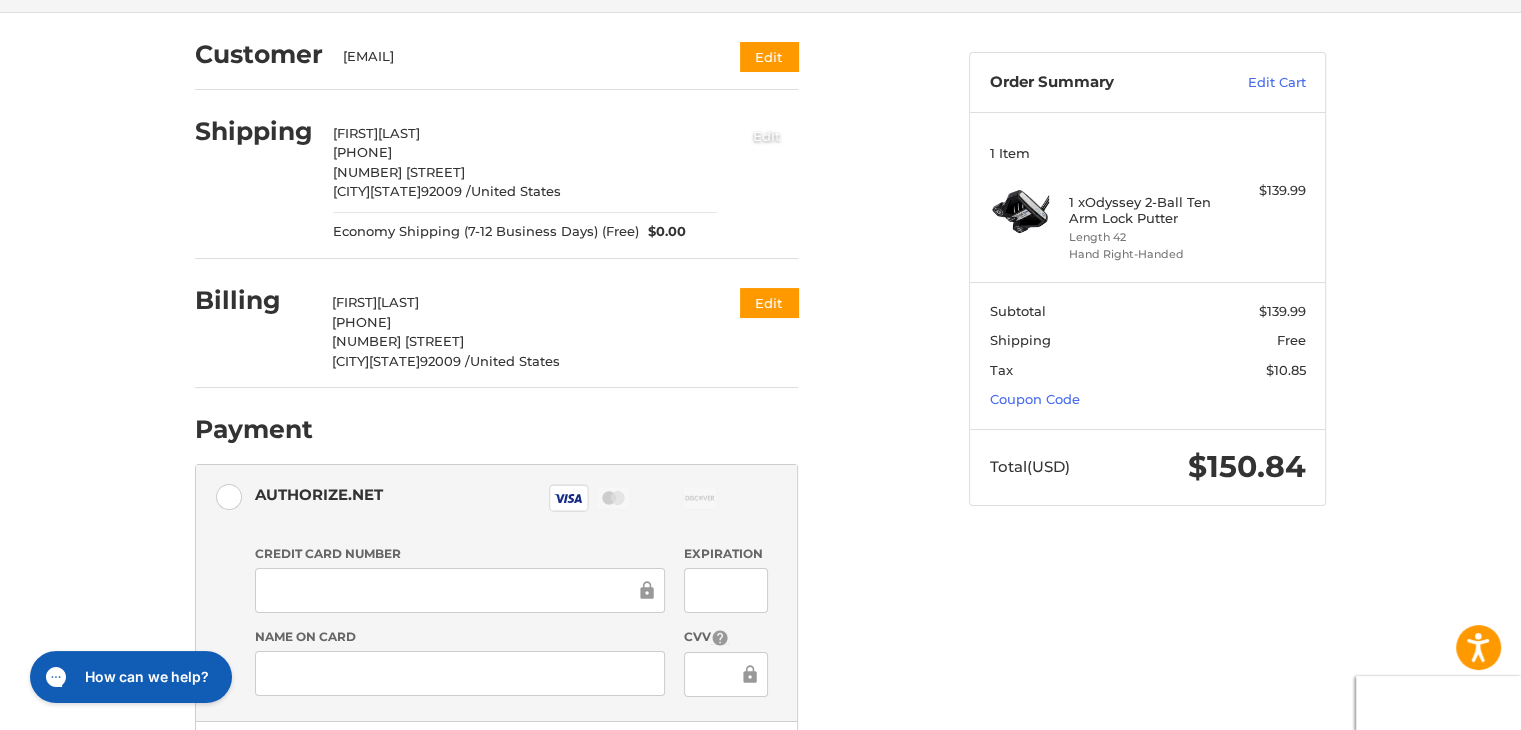 click on "Edit" at bounding box center [767, 135] 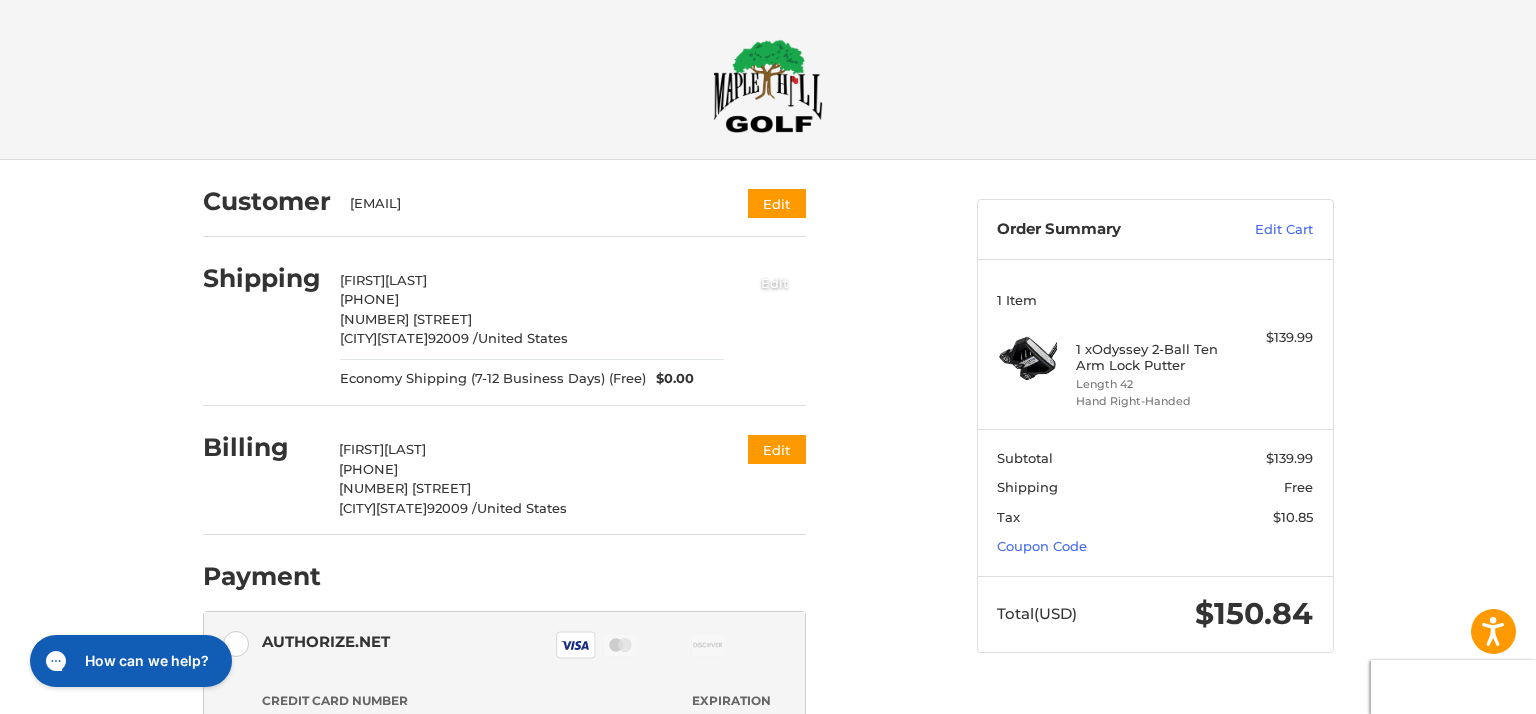 select on "**" 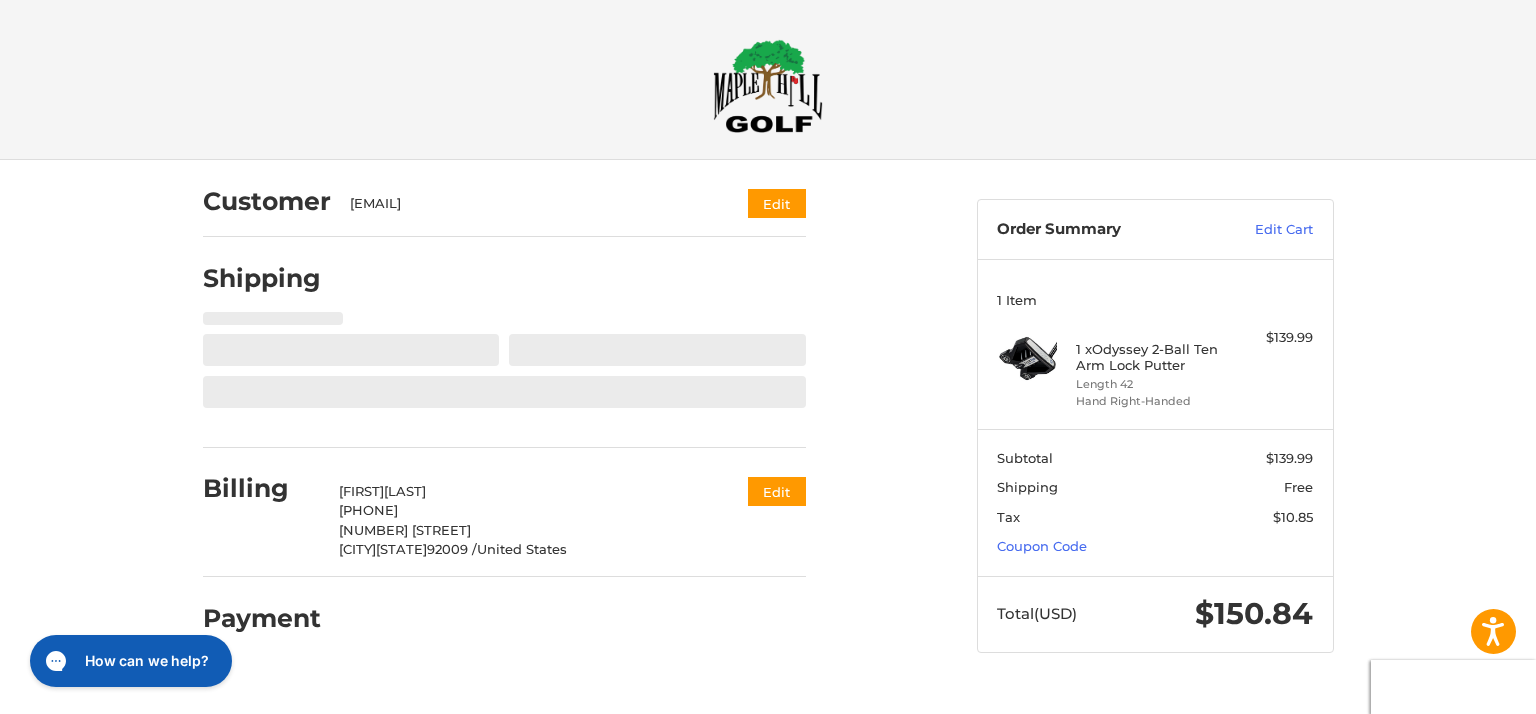 type on "**********" 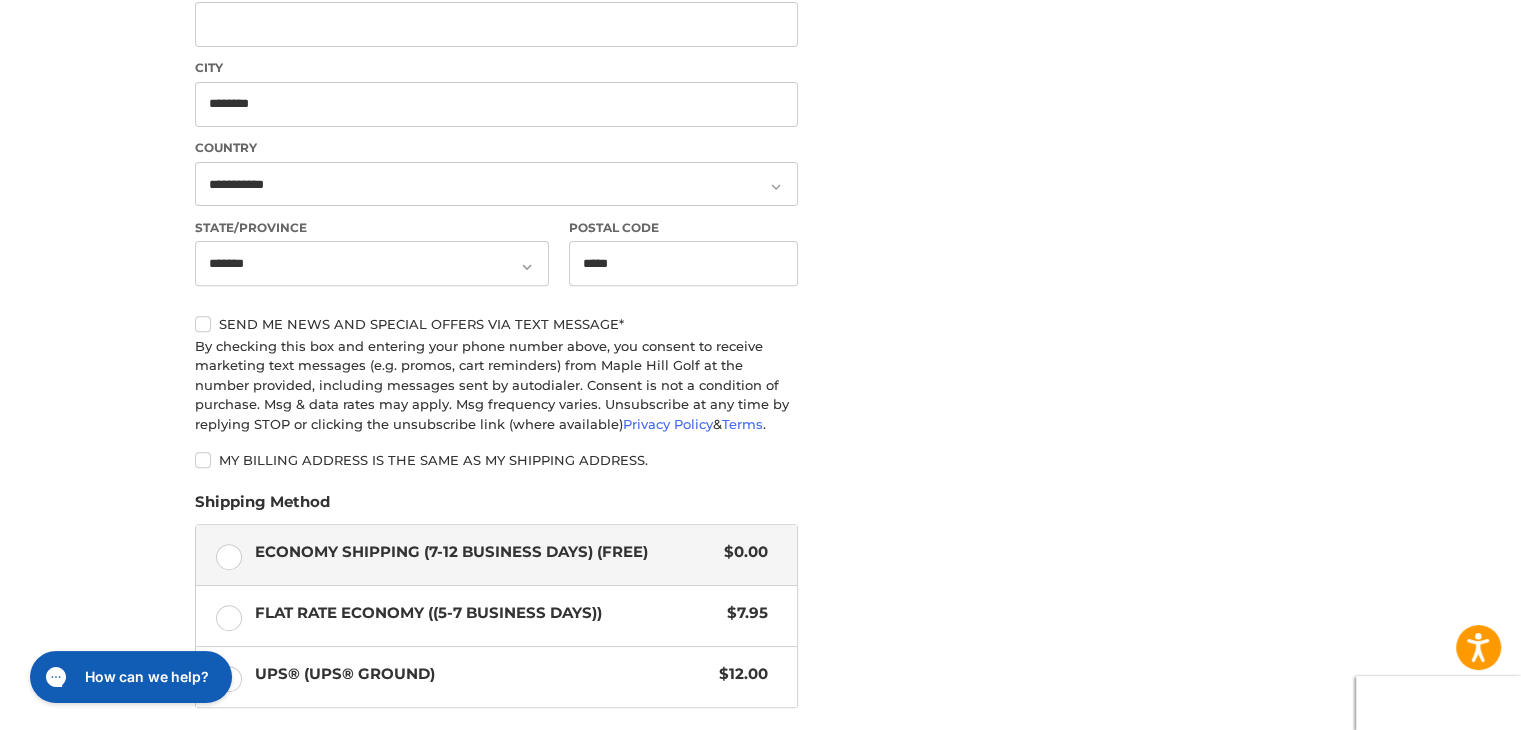 scroll, scrollTop: 986, scrollLeft: 0, axis: vertical 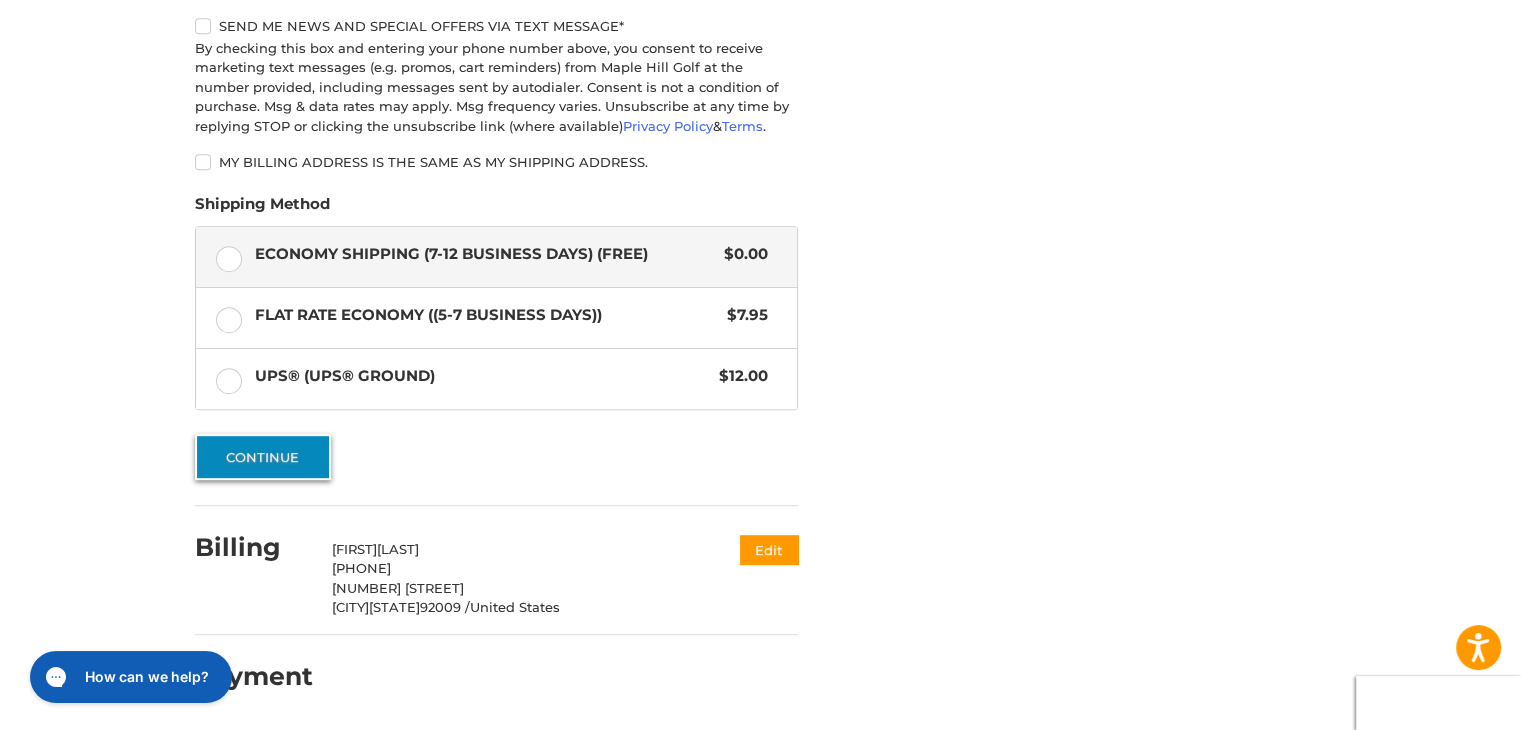 click on "Continue" at bounding box center [263, 457] 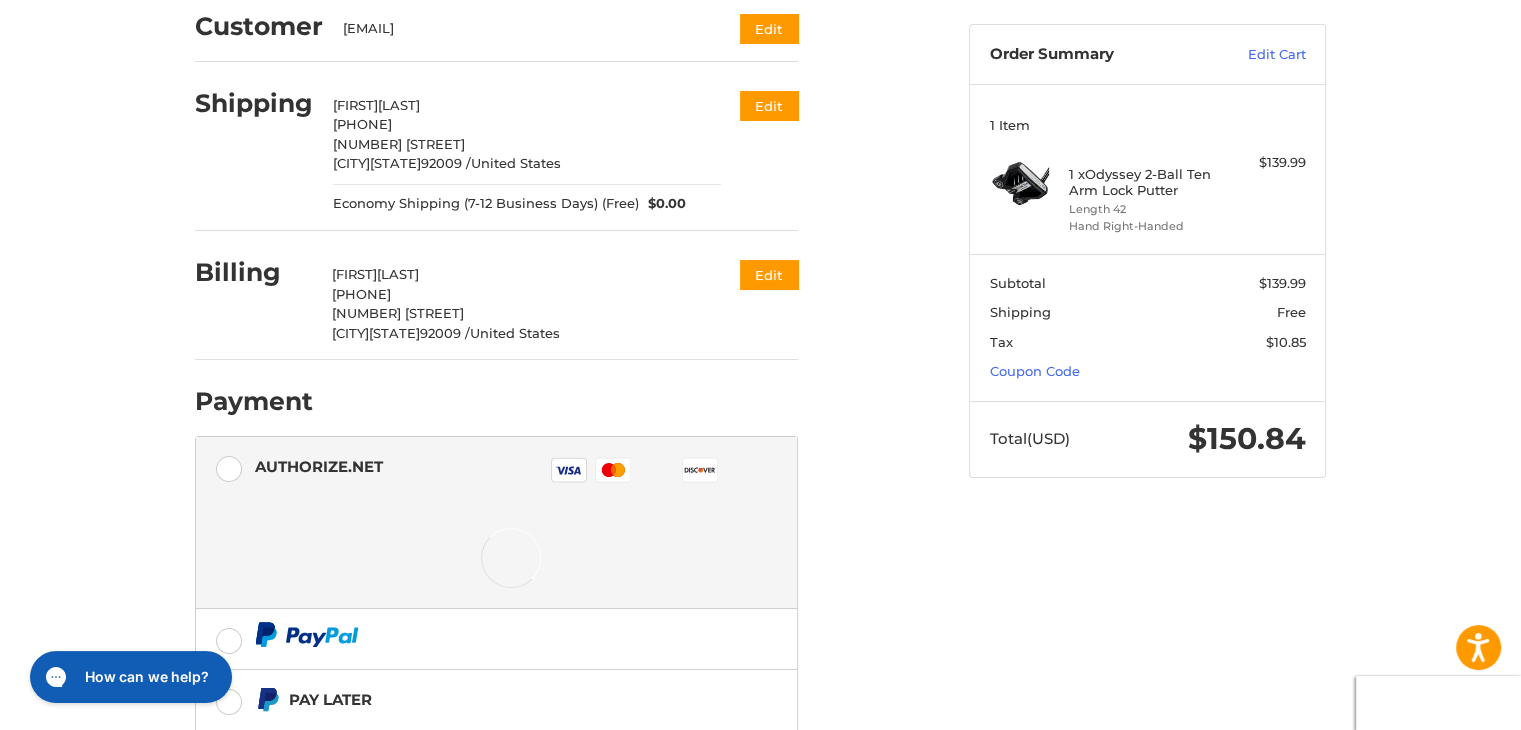 scroll, scrollTop: 362, scrollLeft: 0, axis: vertical 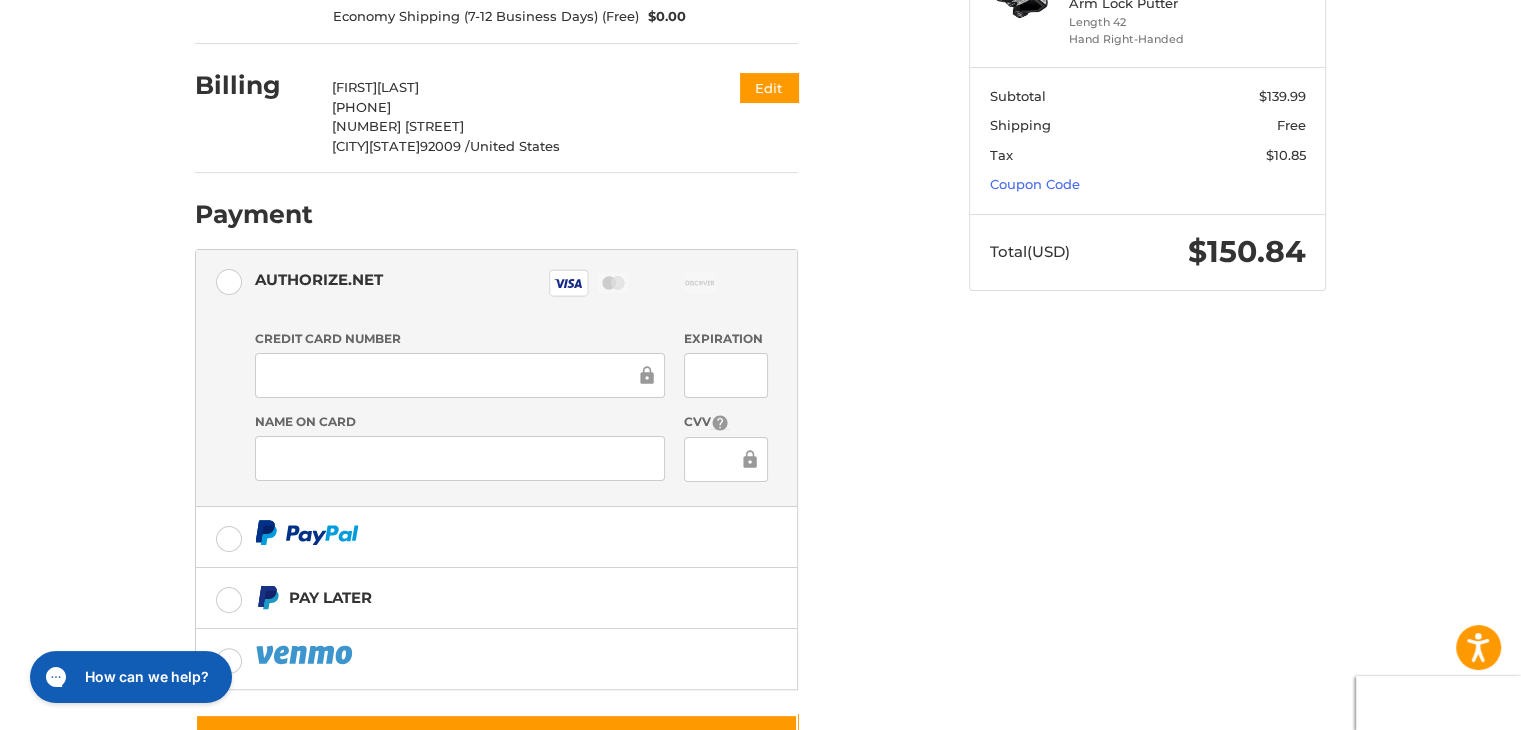 click on "Customer [EMAIL] Edit Shipping [FIRST] [LAST]   [PHONE] [NUMBER] [STREET]  [CITY],  [STATE],  92009 /  United States  Economy Shipping (7-12 Business Days) (Free) $0.00 Edit Billing [FIRST] [LAST]   [PHONE] [NUMBER] [STREET]  [CITY],  [STATE],  92009 /  United States  Edit Payment Payment Methods Authorize.net Authorize.net Visa Master Amex Discover Diners Club JCB Credit card Credit Card Number Expiration Name on Card CVV Pay Later Redeemable Payments Coupon Code Place Order" at bounding box center [567, 296] 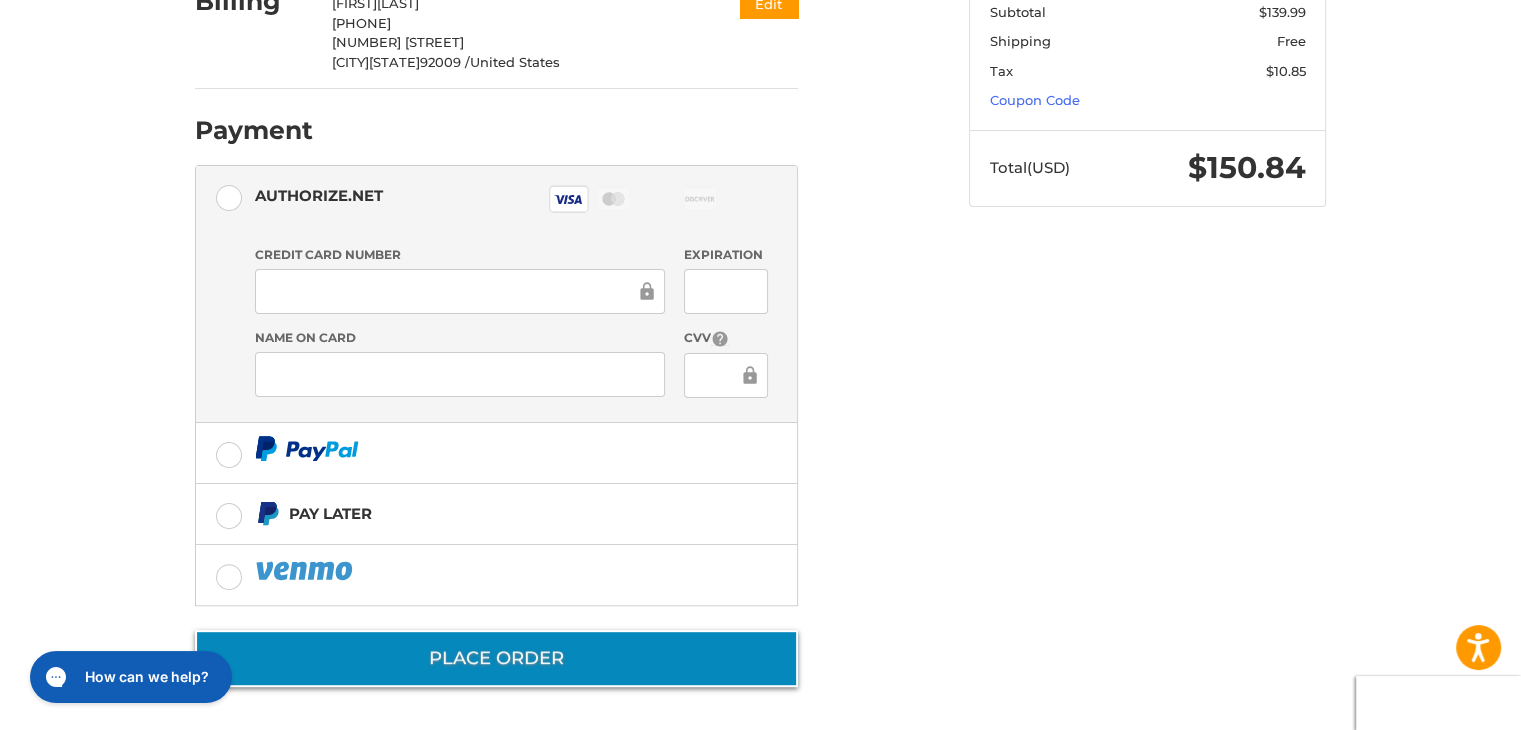 click on "Place Order" at bounding box center (496, 658) 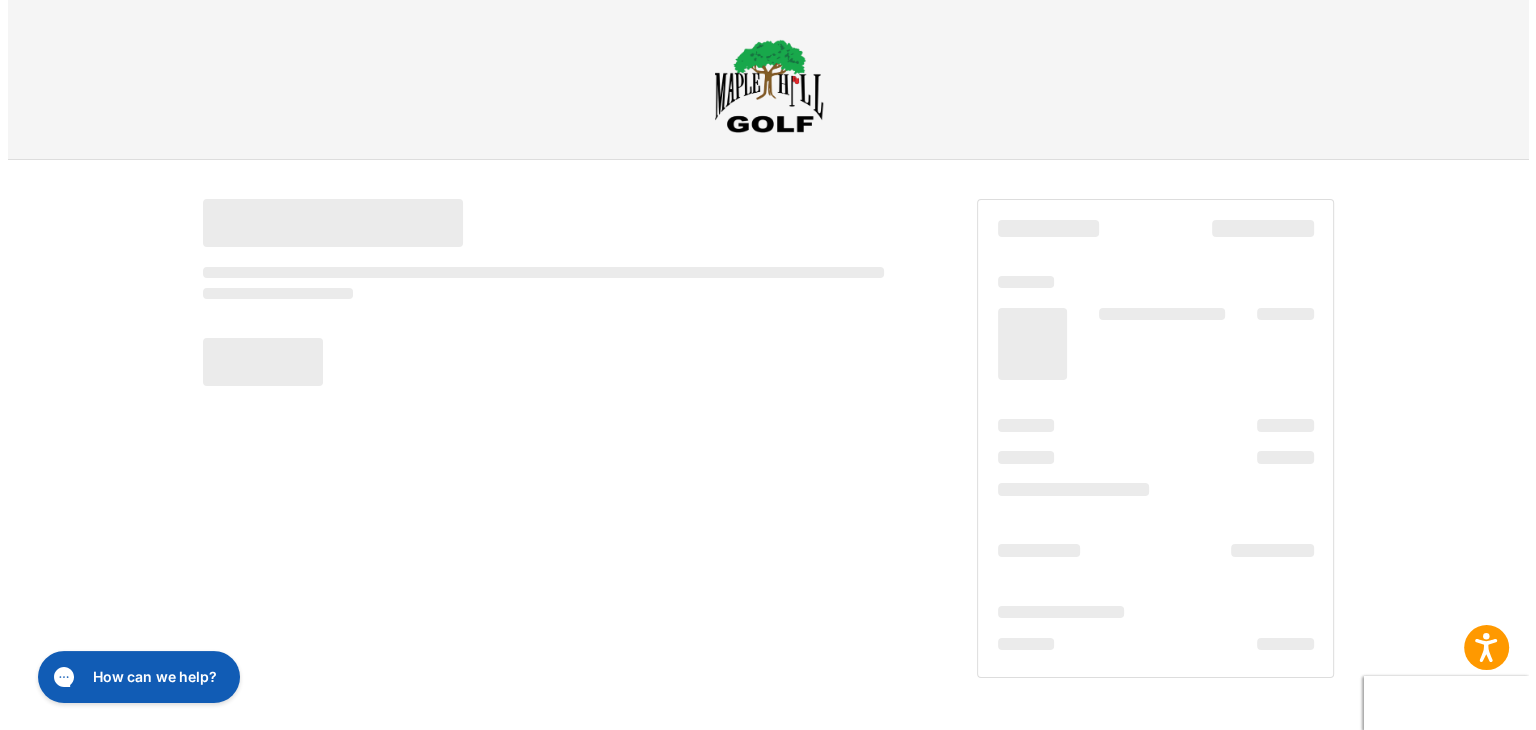 scroll, scrollTop: 0, scrollLeft: 0, axis: both 